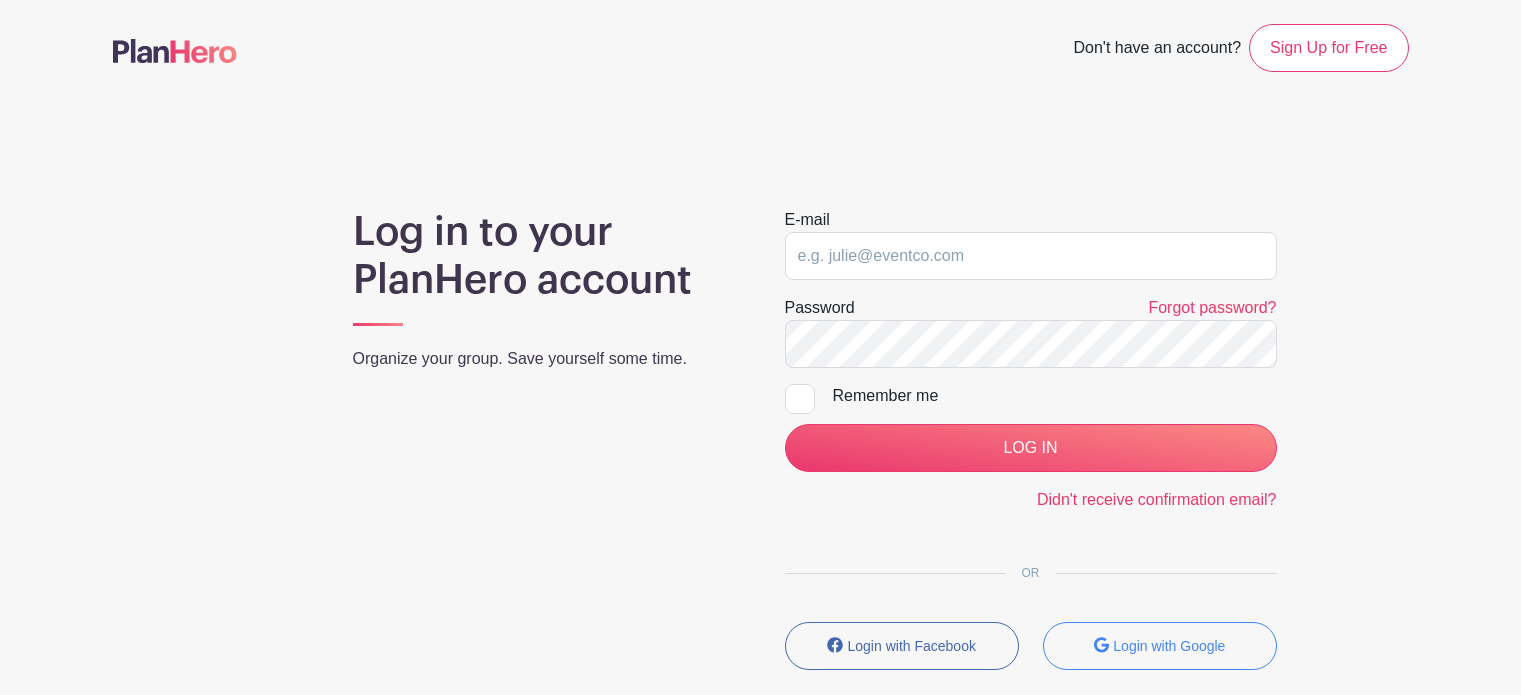 scroll, scrollTop: 0, scrollLeft: 0, axis: both 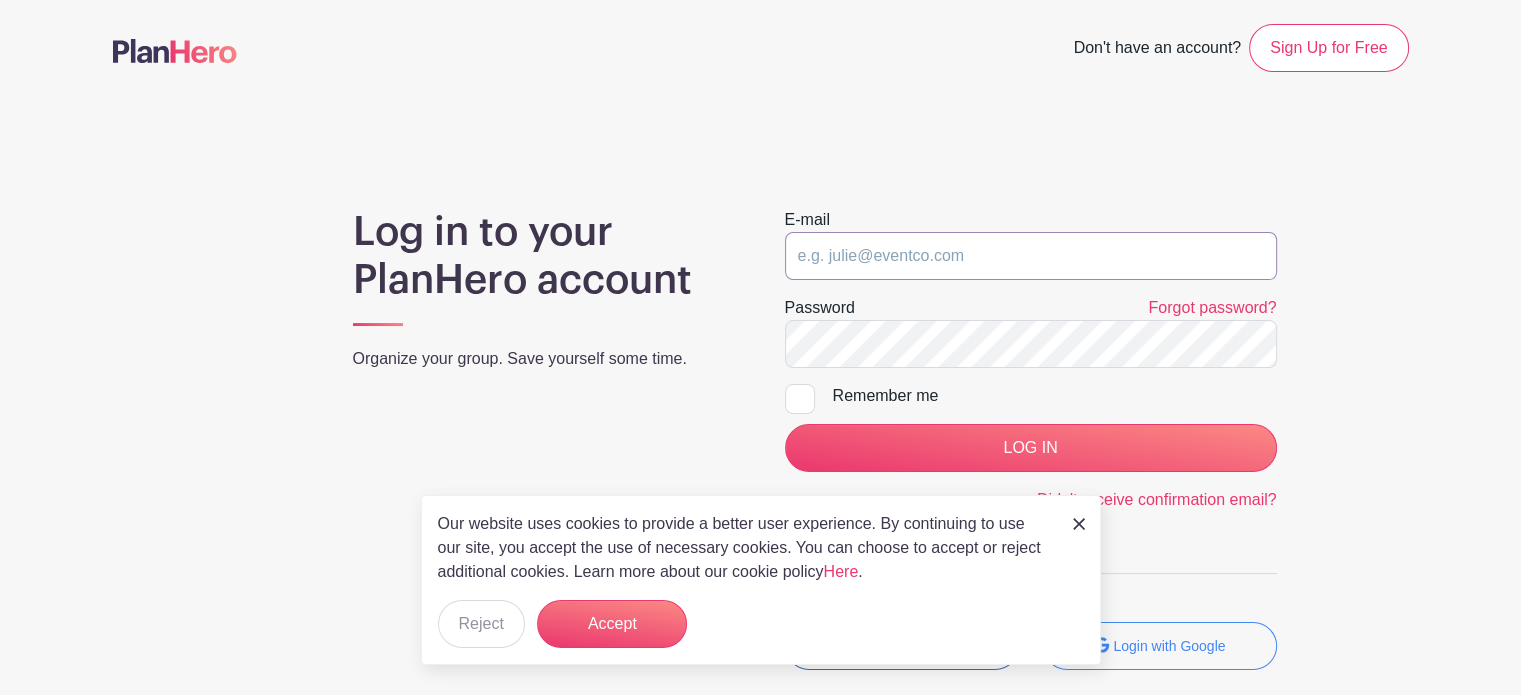 click at bounding box center [1031, 256] 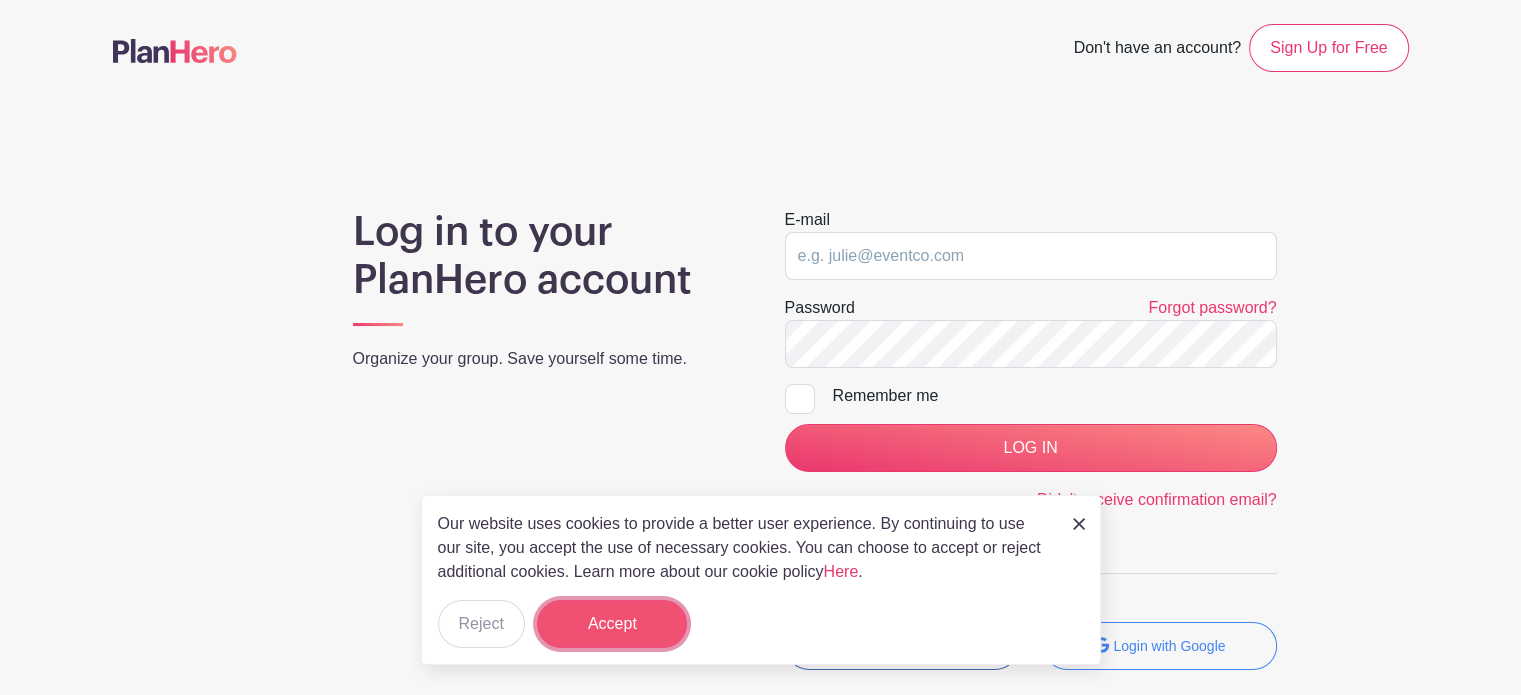 click on "Accept" at bounding box center (612, 624) 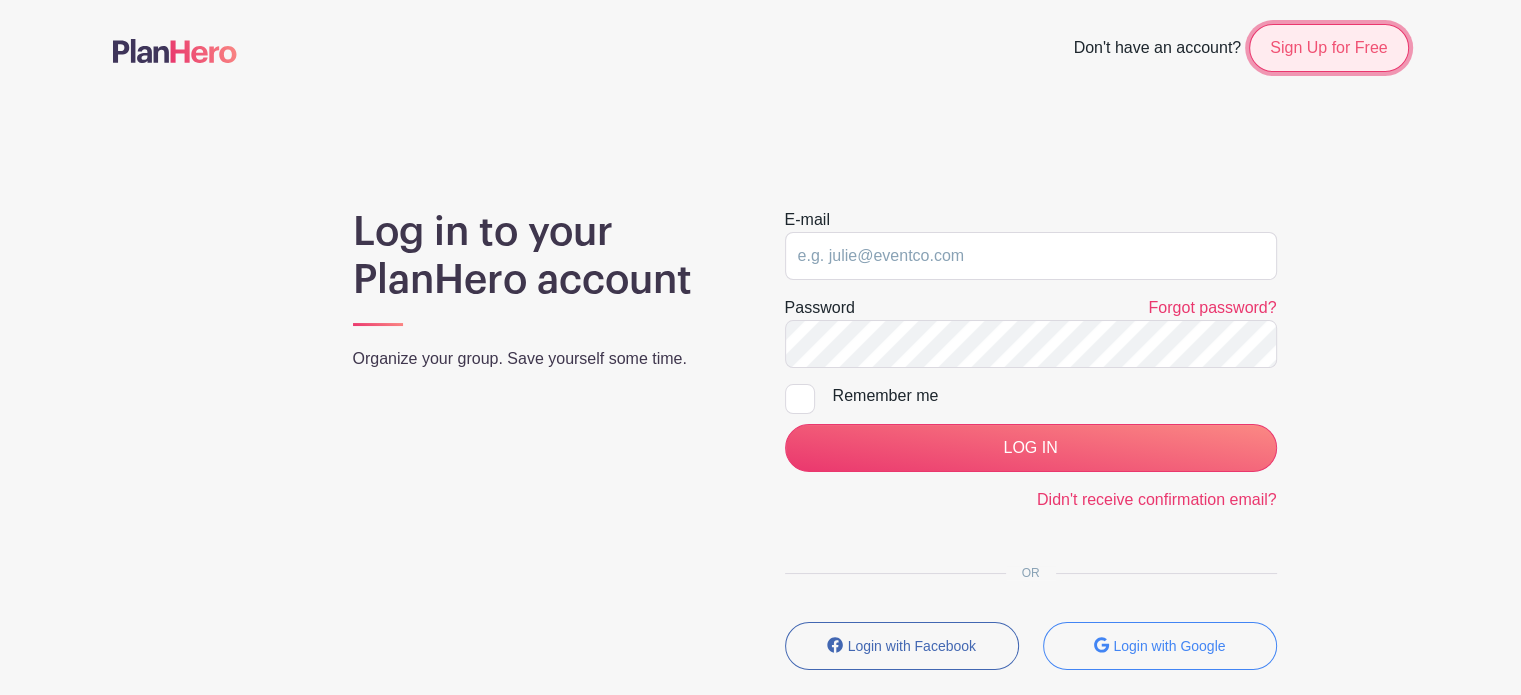 click on "Sign Up for Free" at bounding box center [1328, 48] 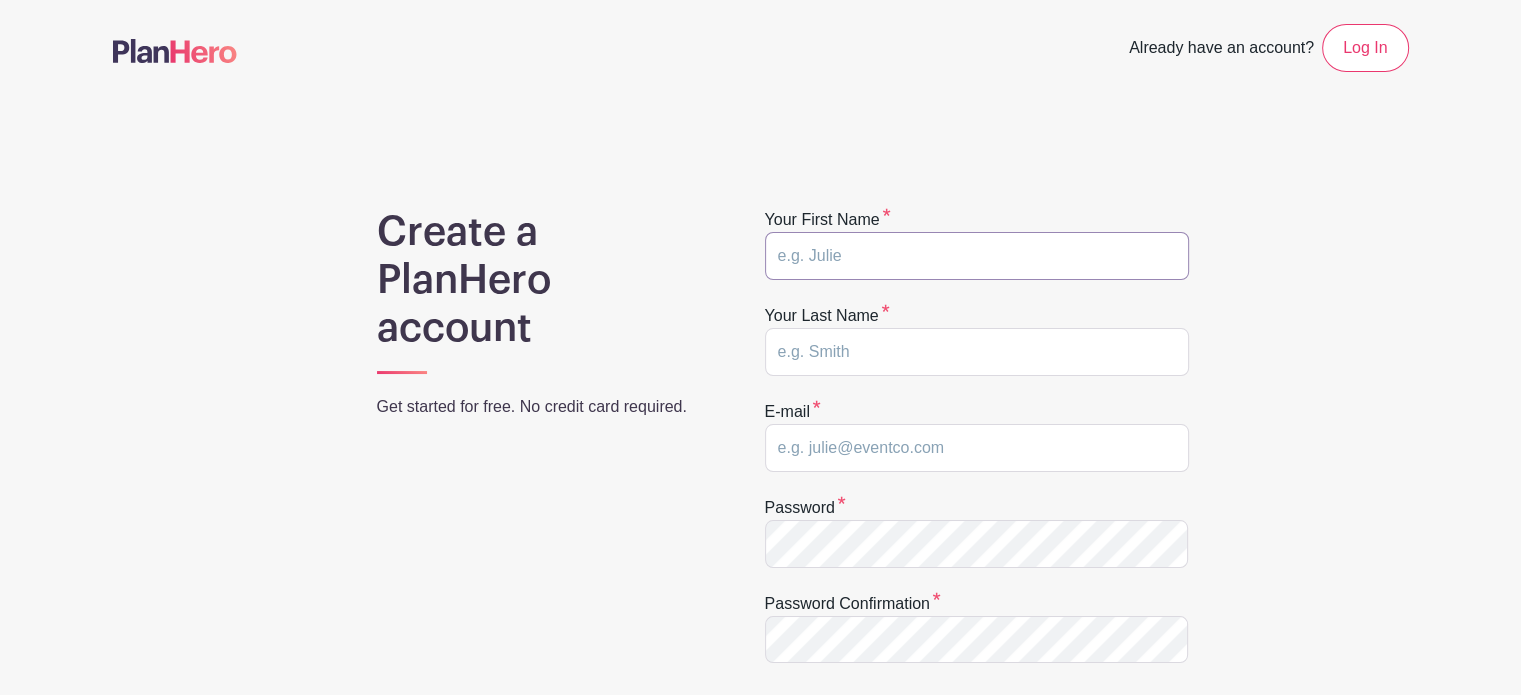 click at bounding box center (977, 256) 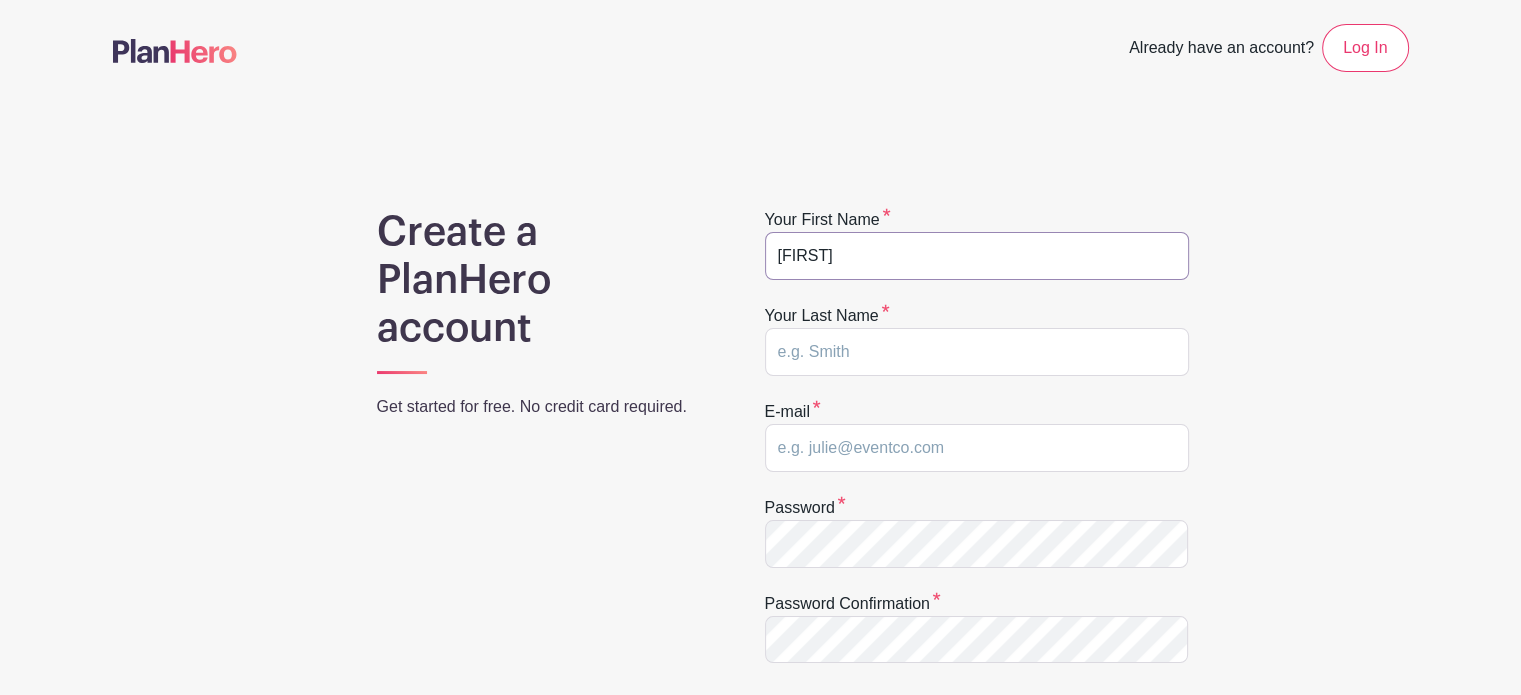 type on "Michelle" 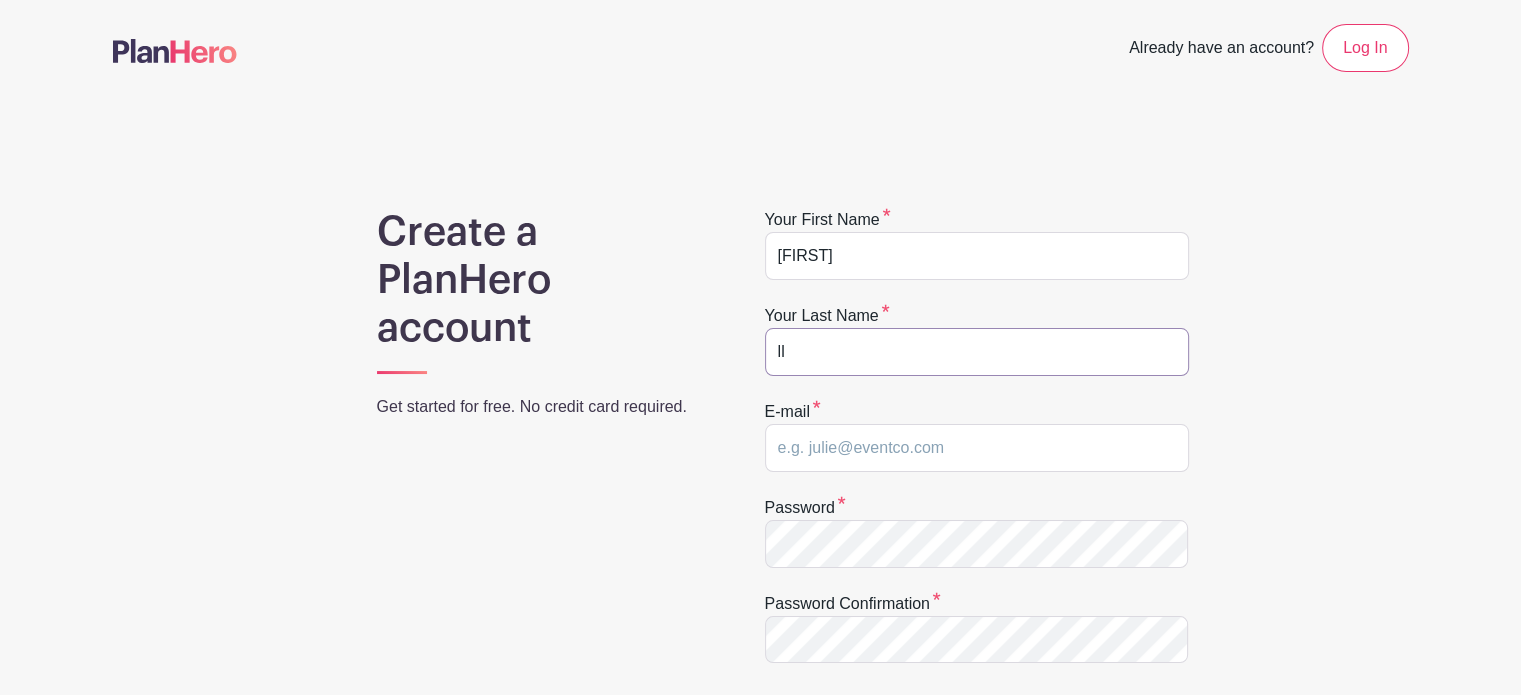 type on "l" 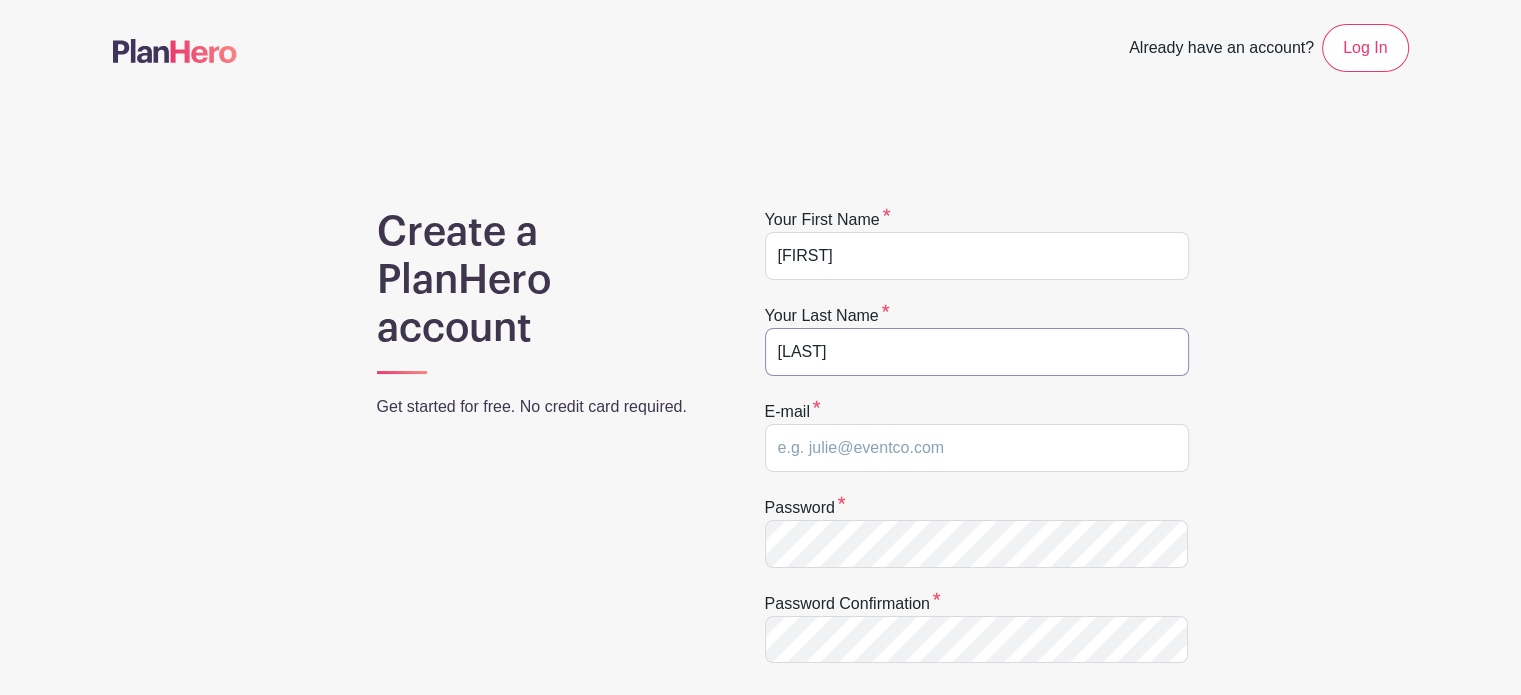 type on "[LAST]" 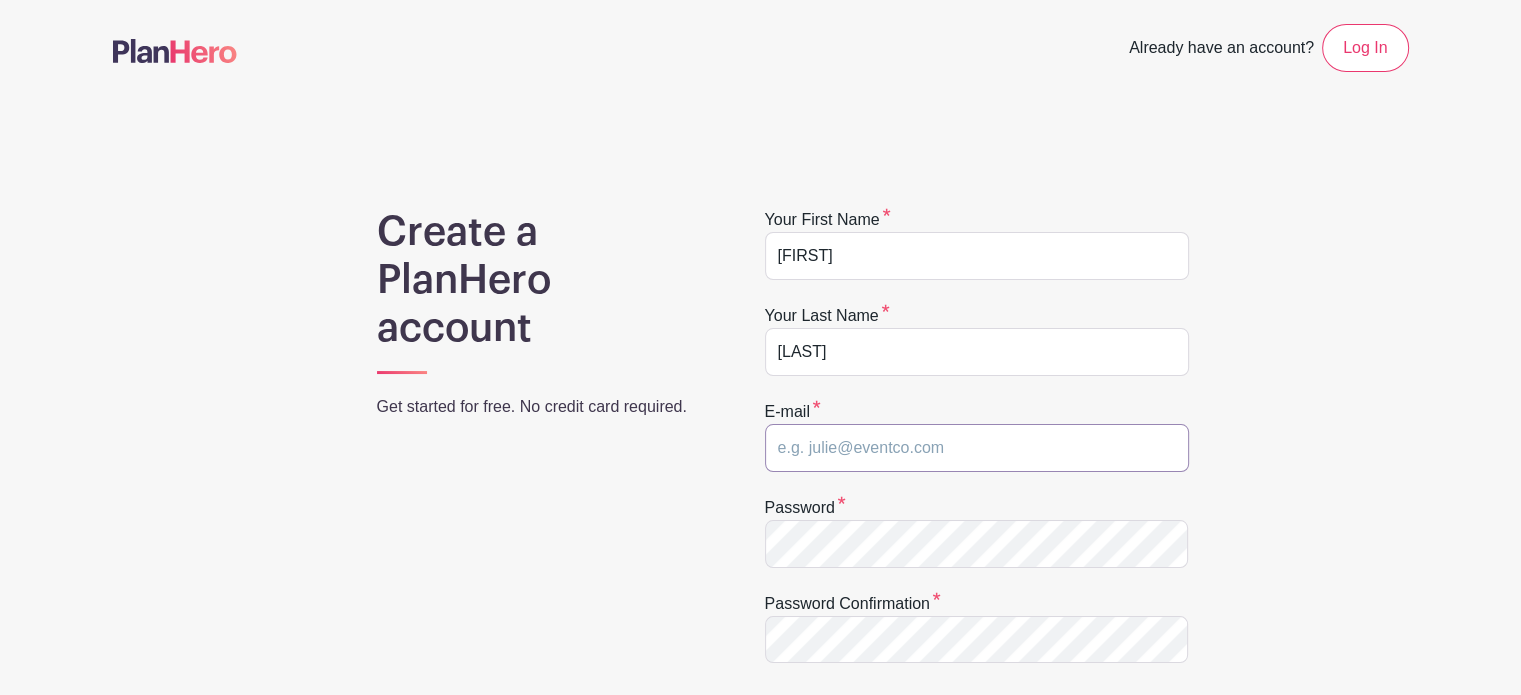 click at bounding box center [977, 448] 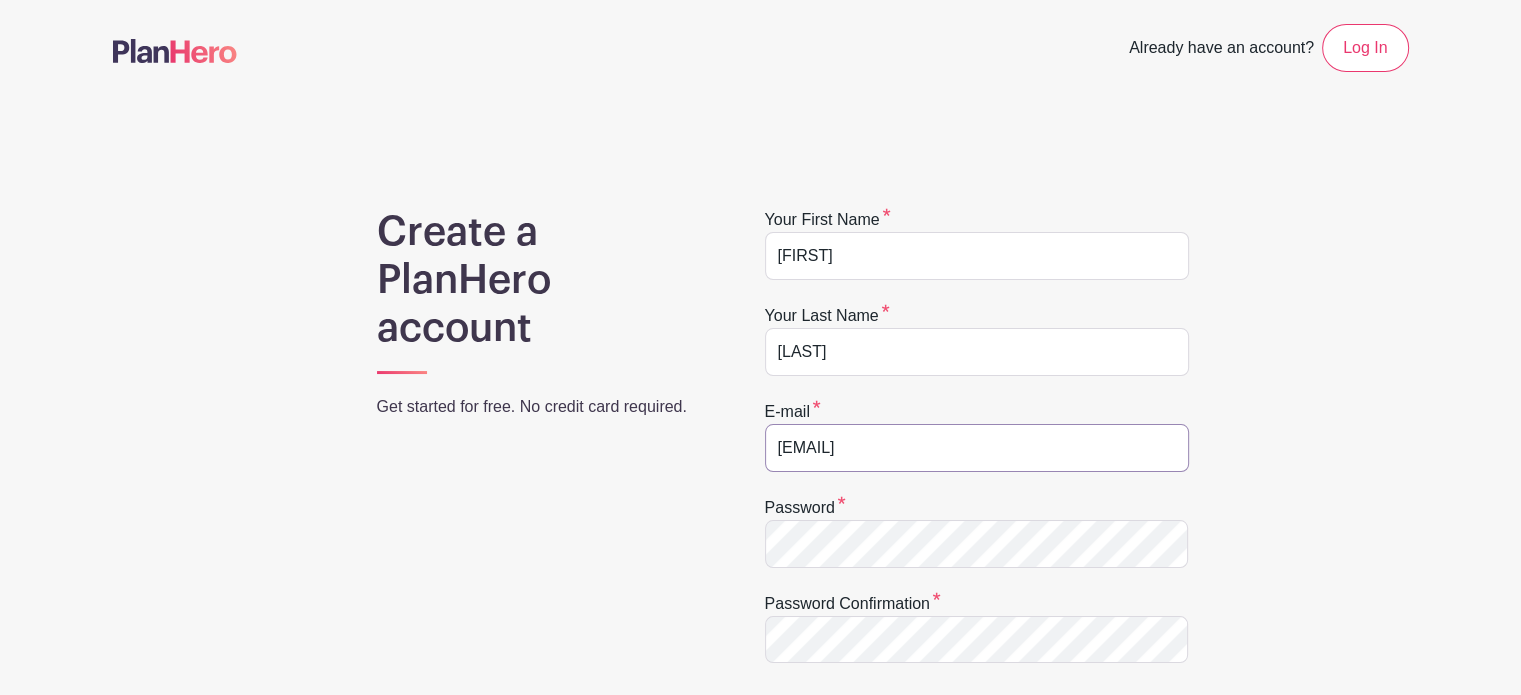 type on "theclarityjourney@[EMAIL]" 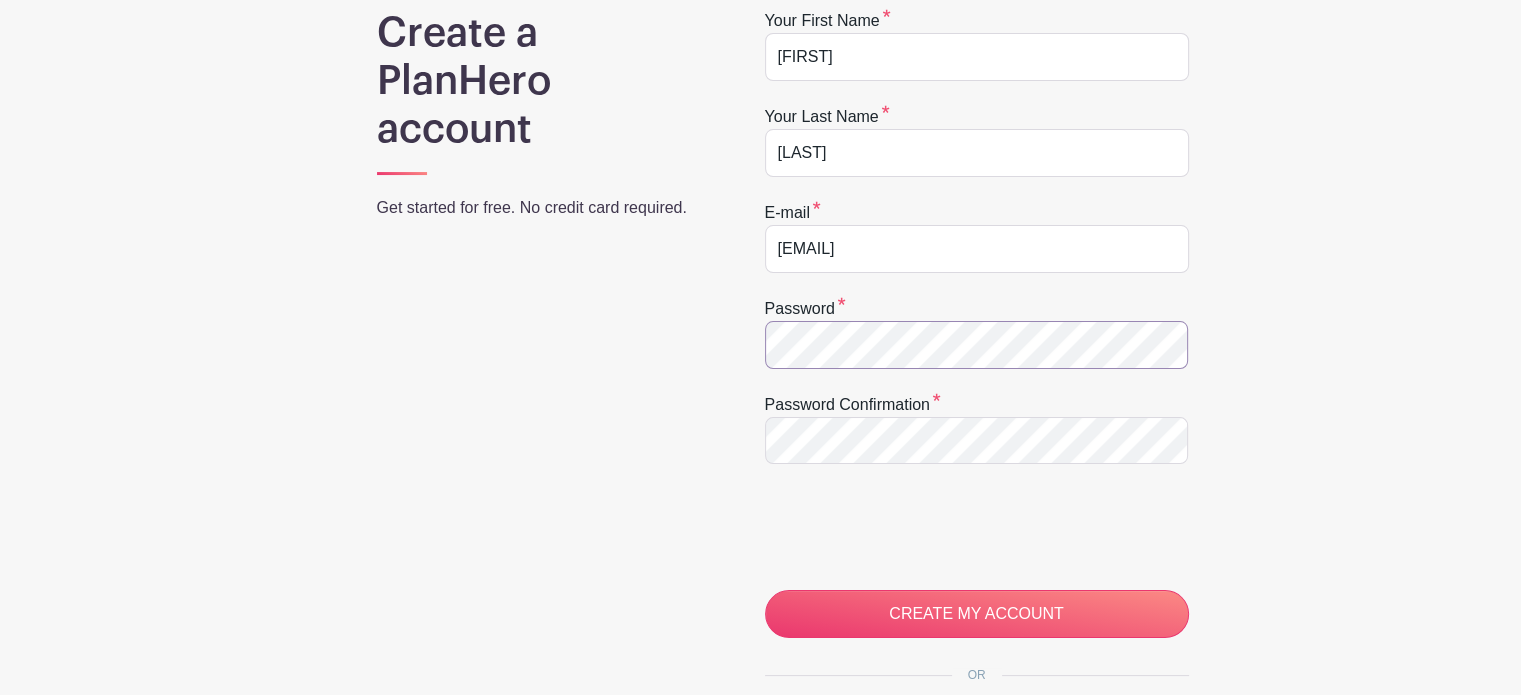 scroll, scrollTop: 220, scrollLeft: 0, axis: vertical 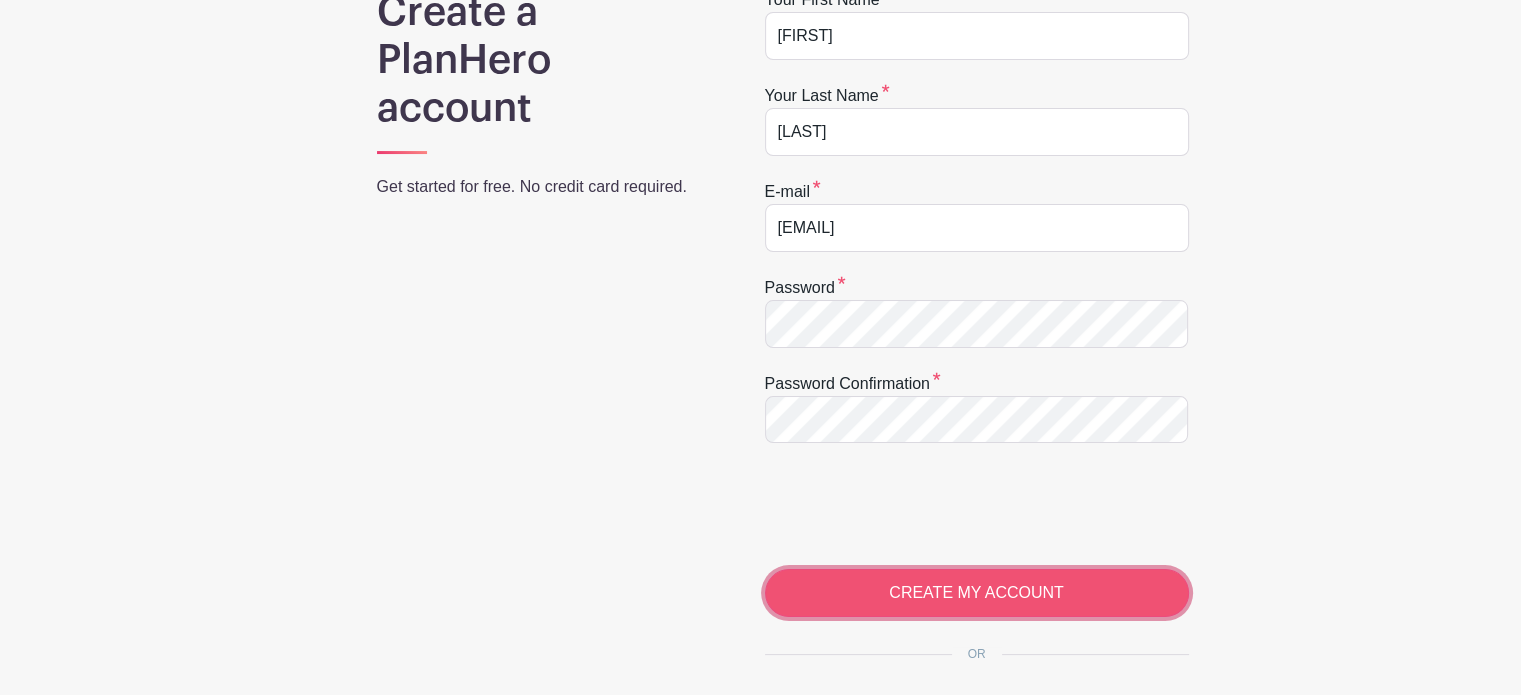 click on "CREATE MY ACCOUNT" at bounding box center (977, 593) 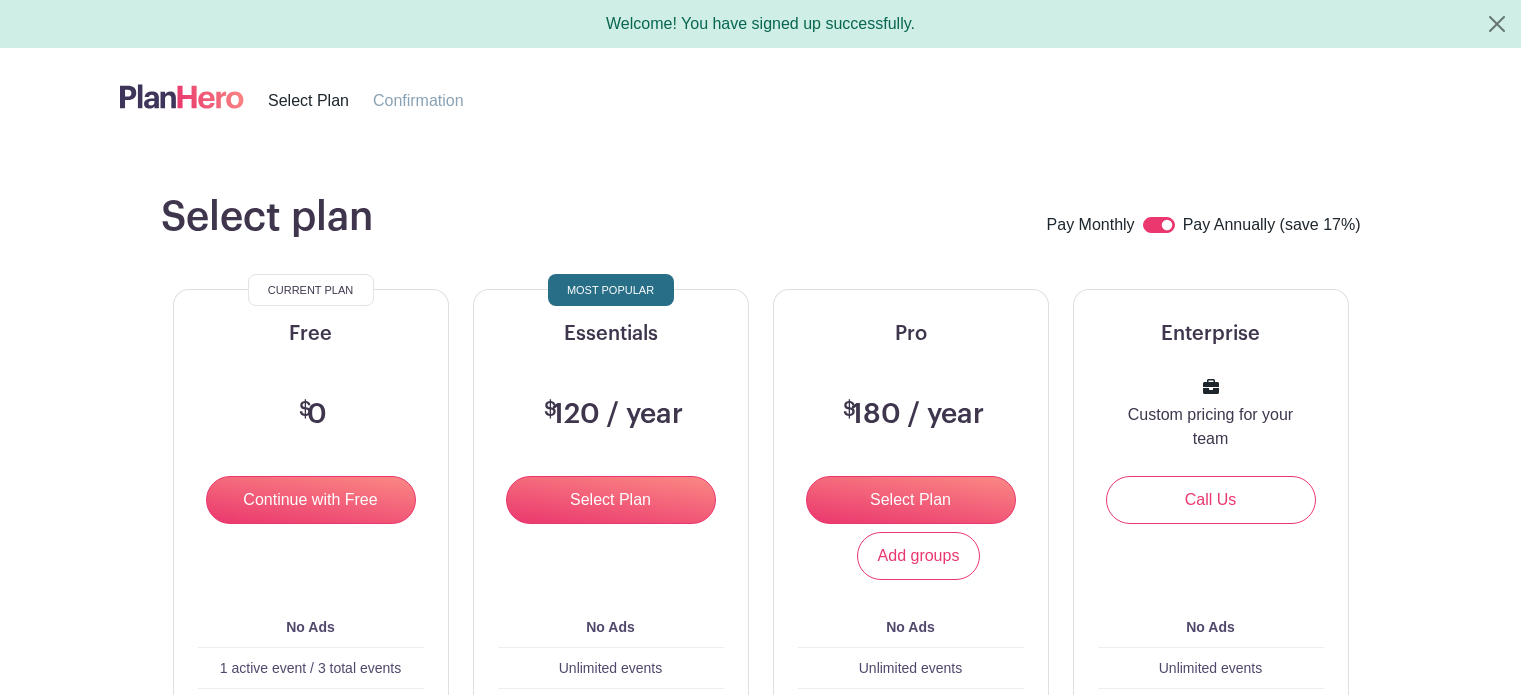 scroll, scrollTop: 0, scrollLeft: 0, axis: both 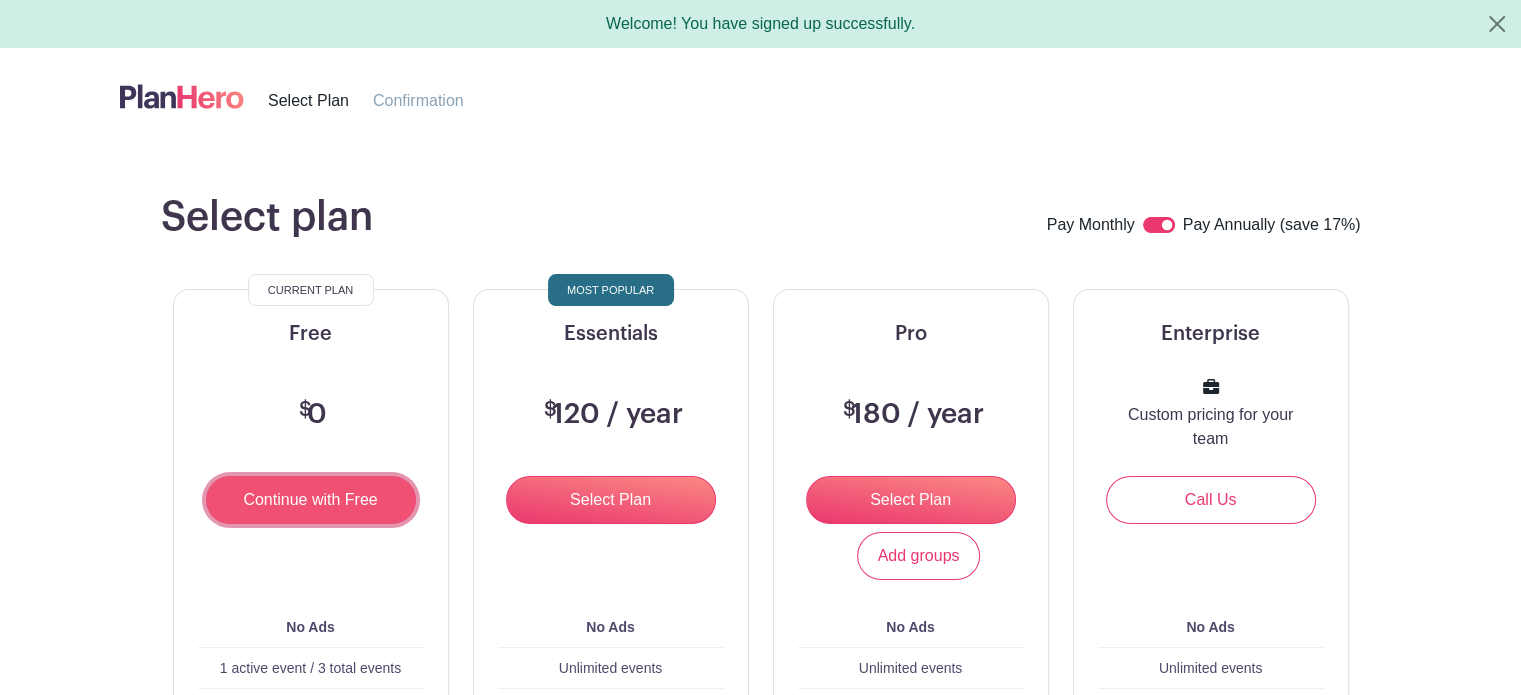 click on "Continue with Free" at bounding box center (311, 500) 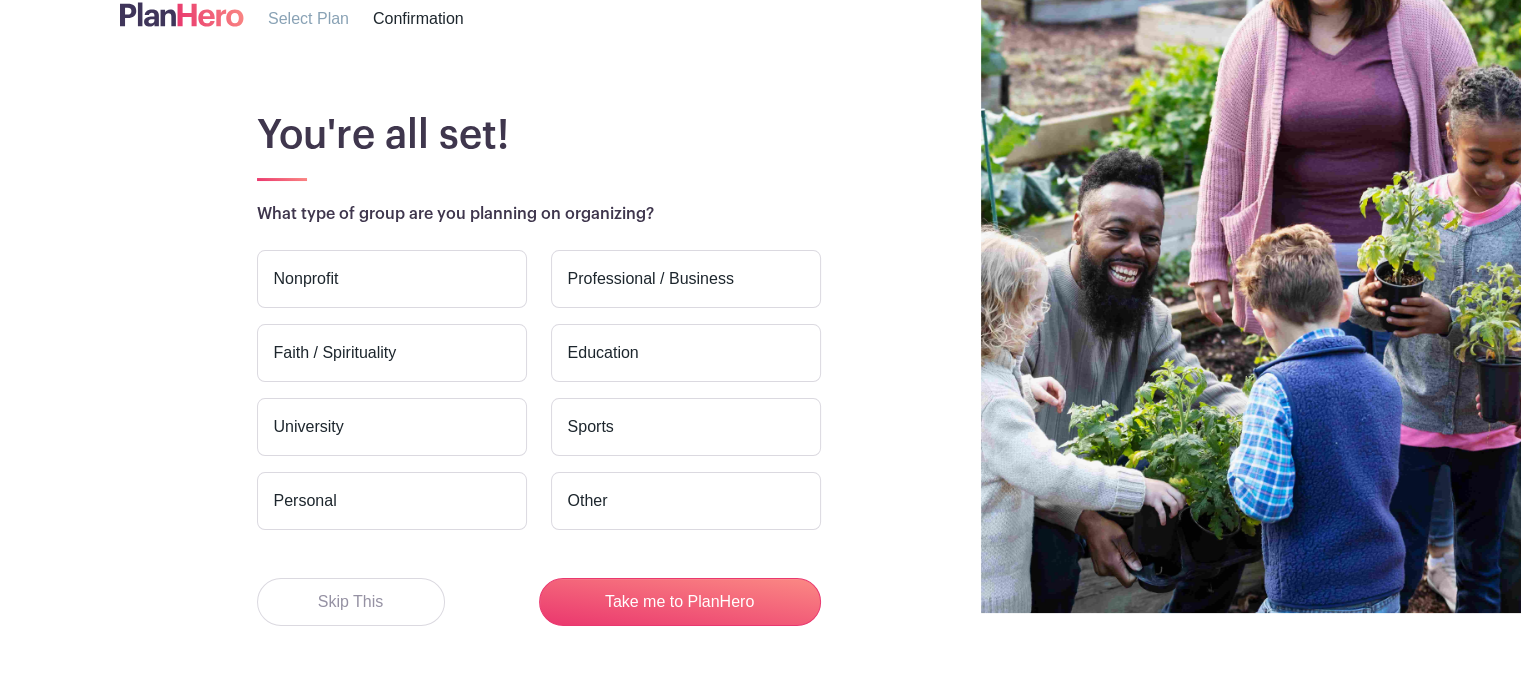 scroll, scrollTop: 136, scrollLeft: 0, axis: vertical 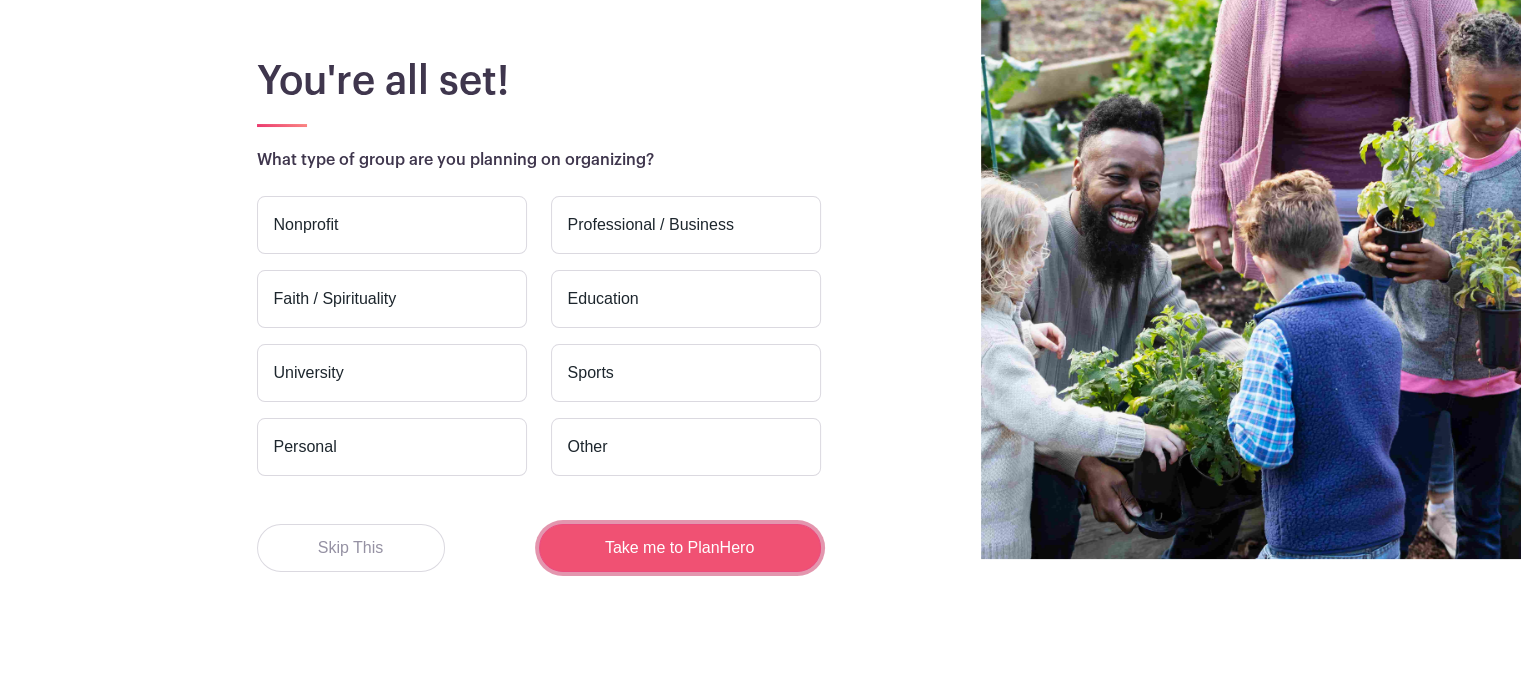 click on "Take me to PlanHero" at bounding box center (680, 548) 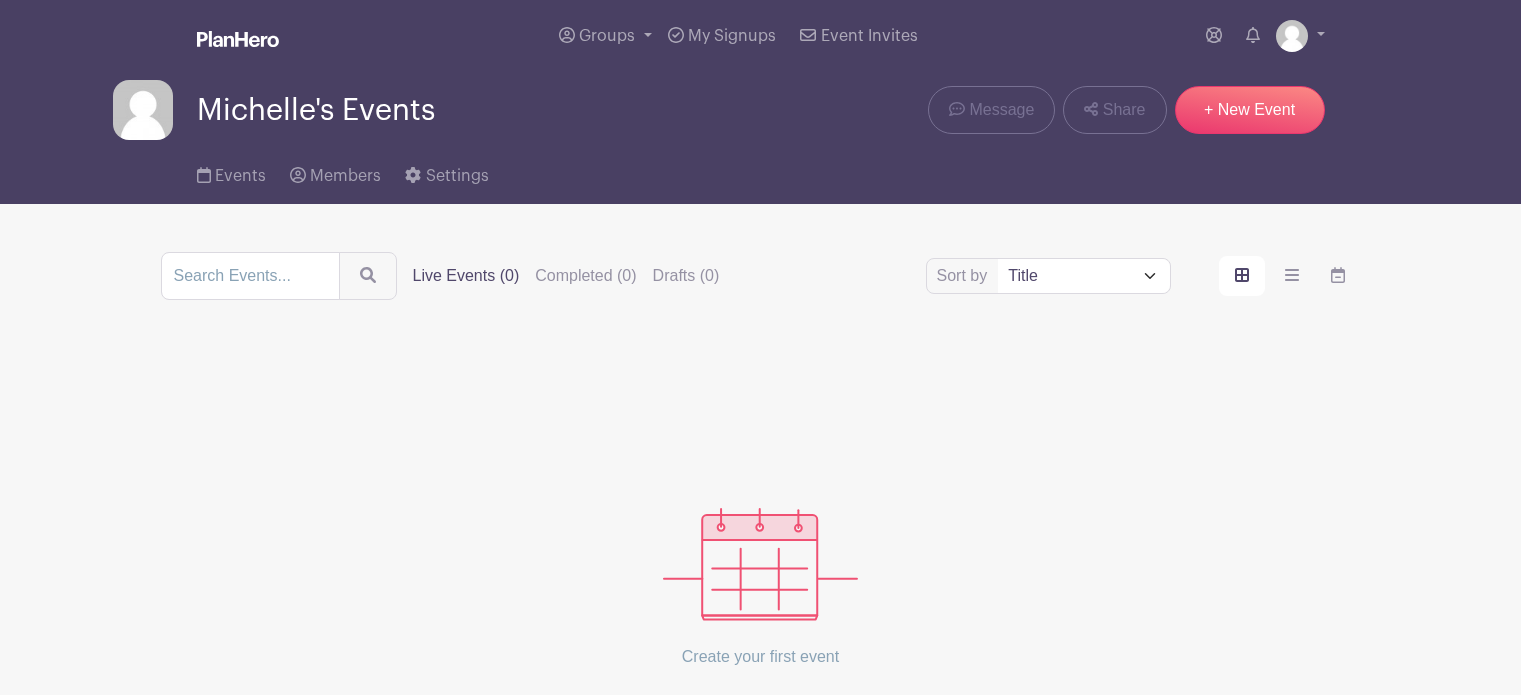 scroll, scrollTop: 0, scrollLeft: 0, axis: both 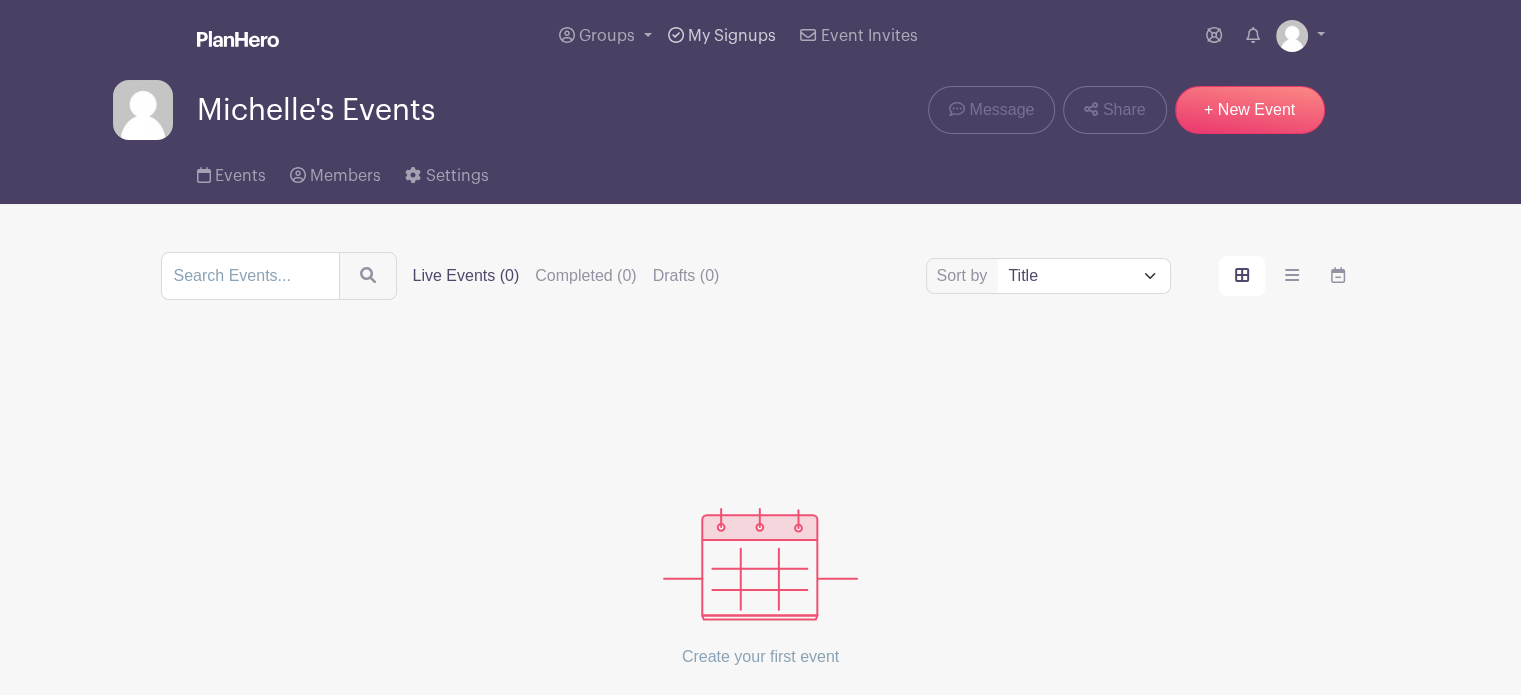 click on "My Signups" at bounding box center (732, 36) 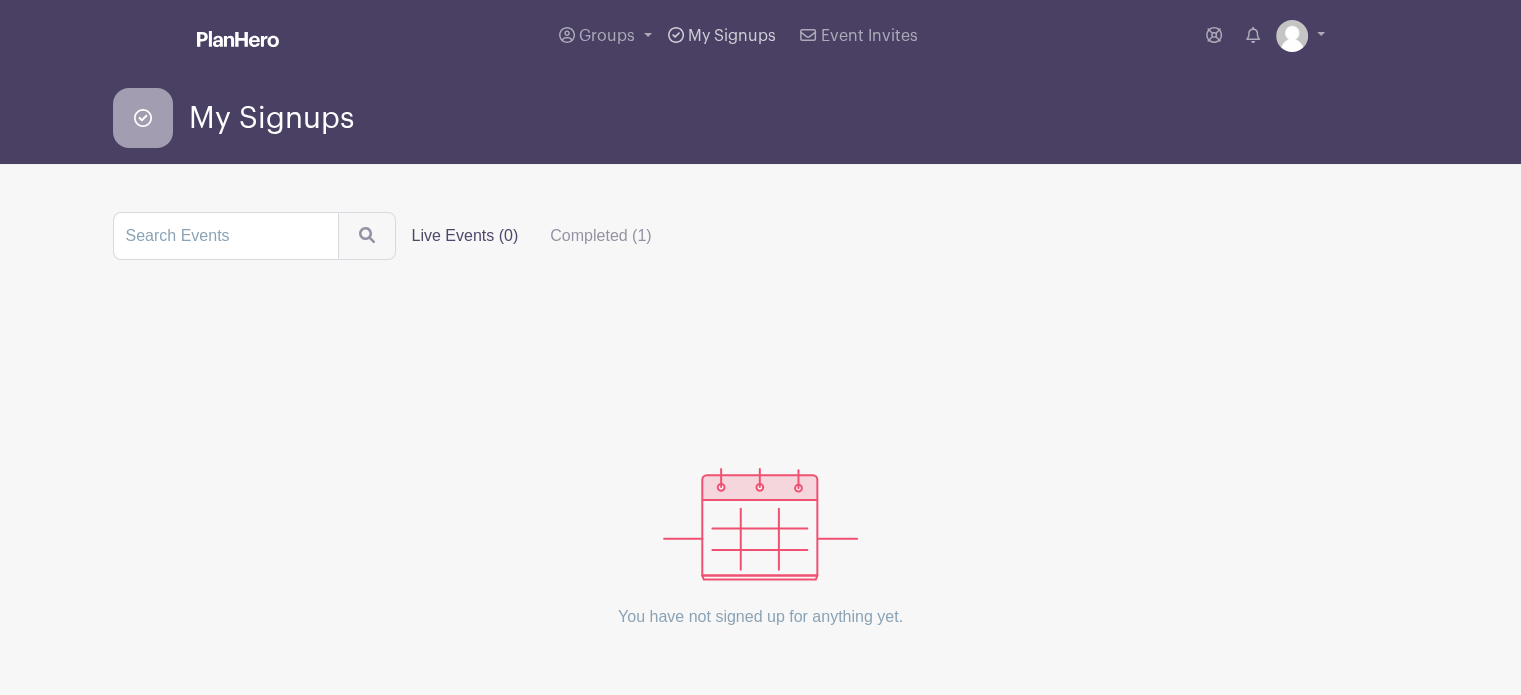 click on "My Signups" at bounding box center (732, 36) 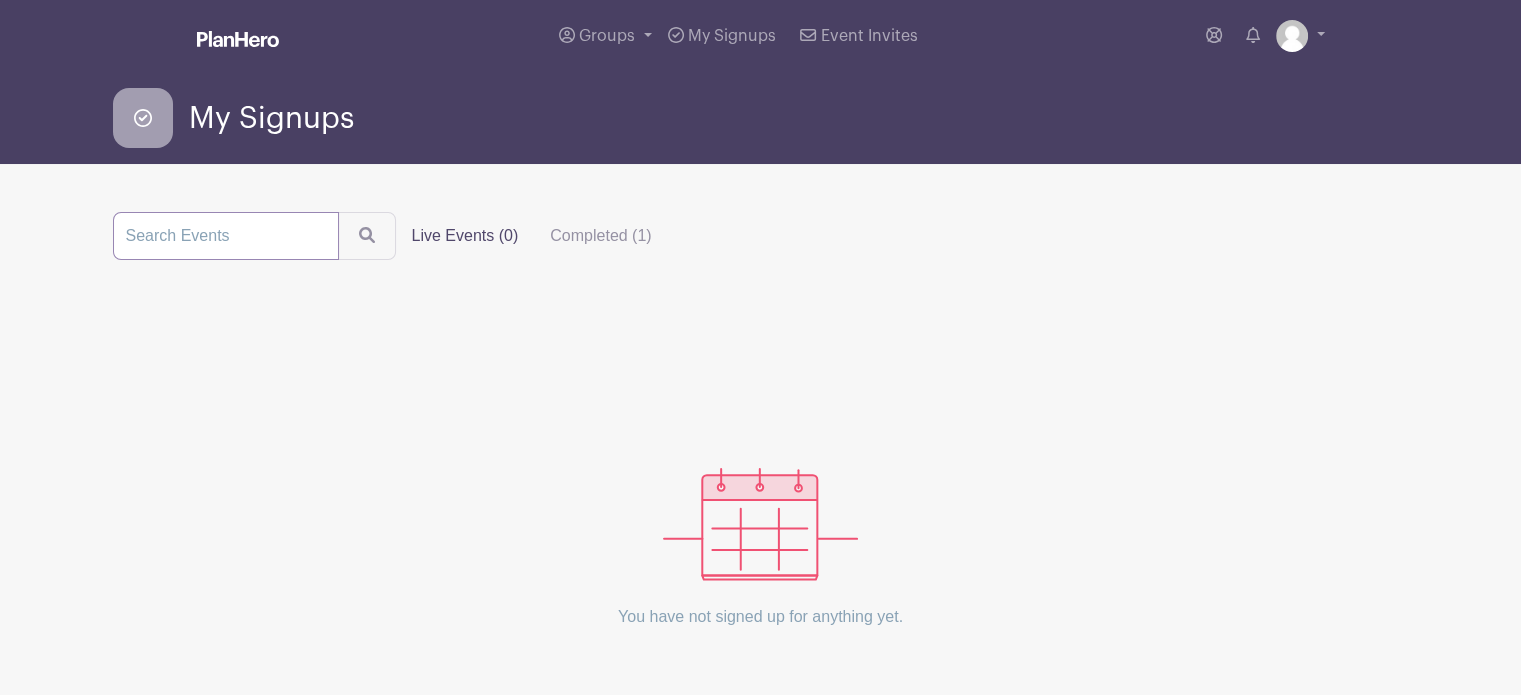 click at bounding box center [226, 236] 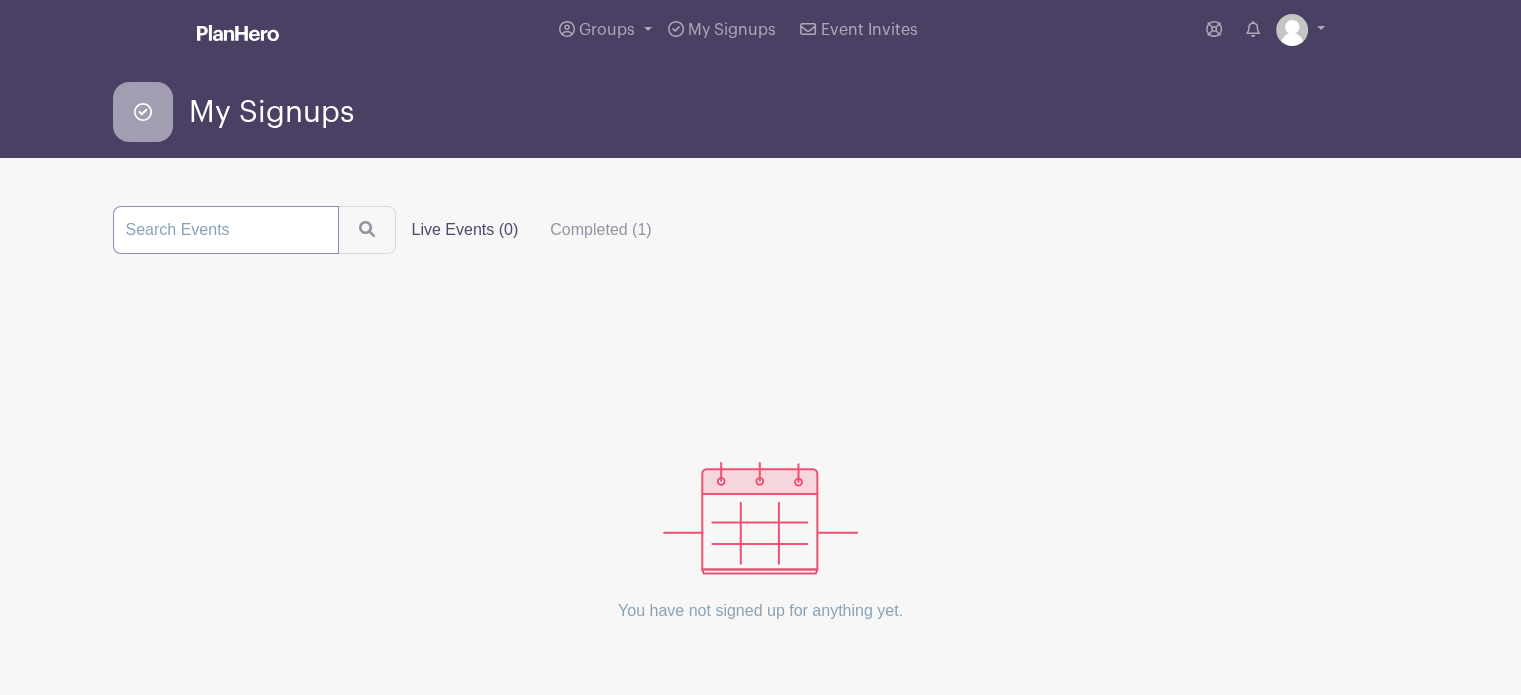 scroll, scrollTop: 0, scrollLeft: 0, axis: both 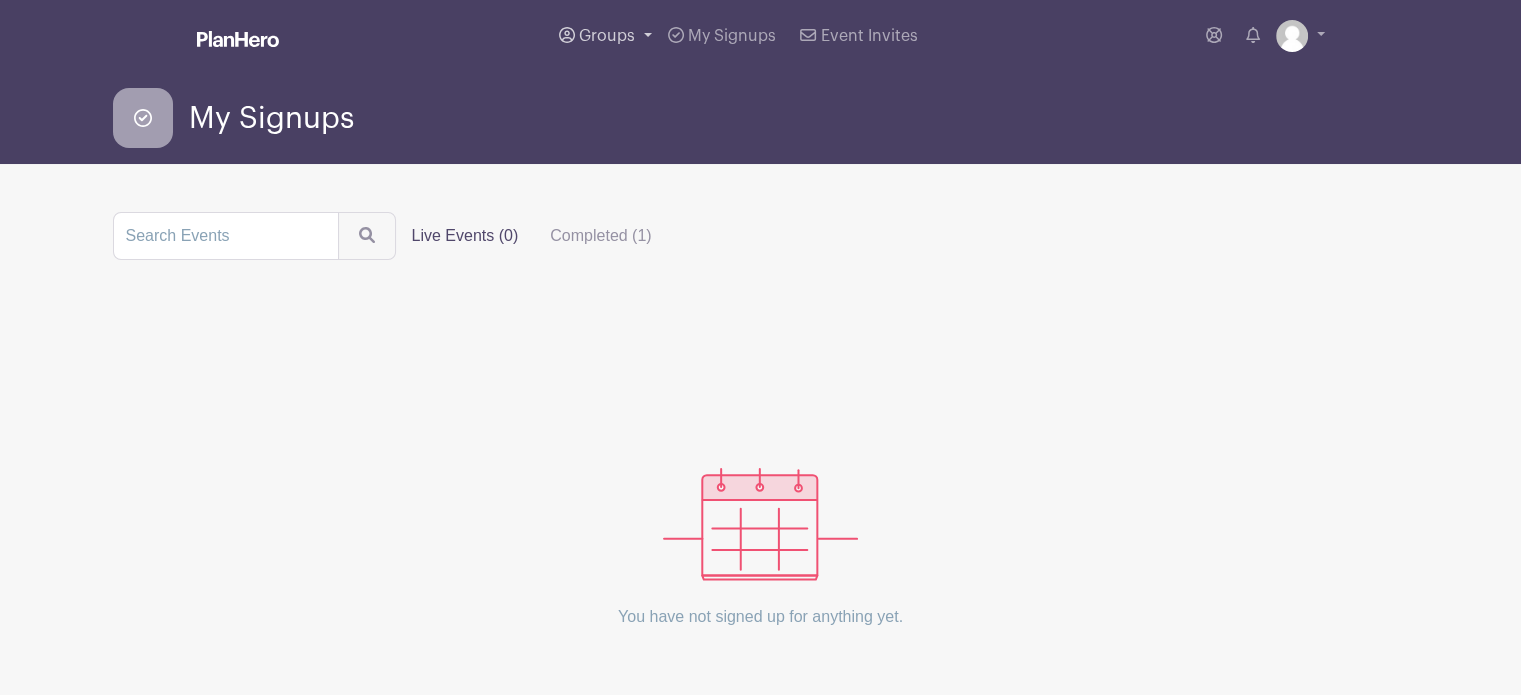 click on "Groups" at bounding box center [607, 36] 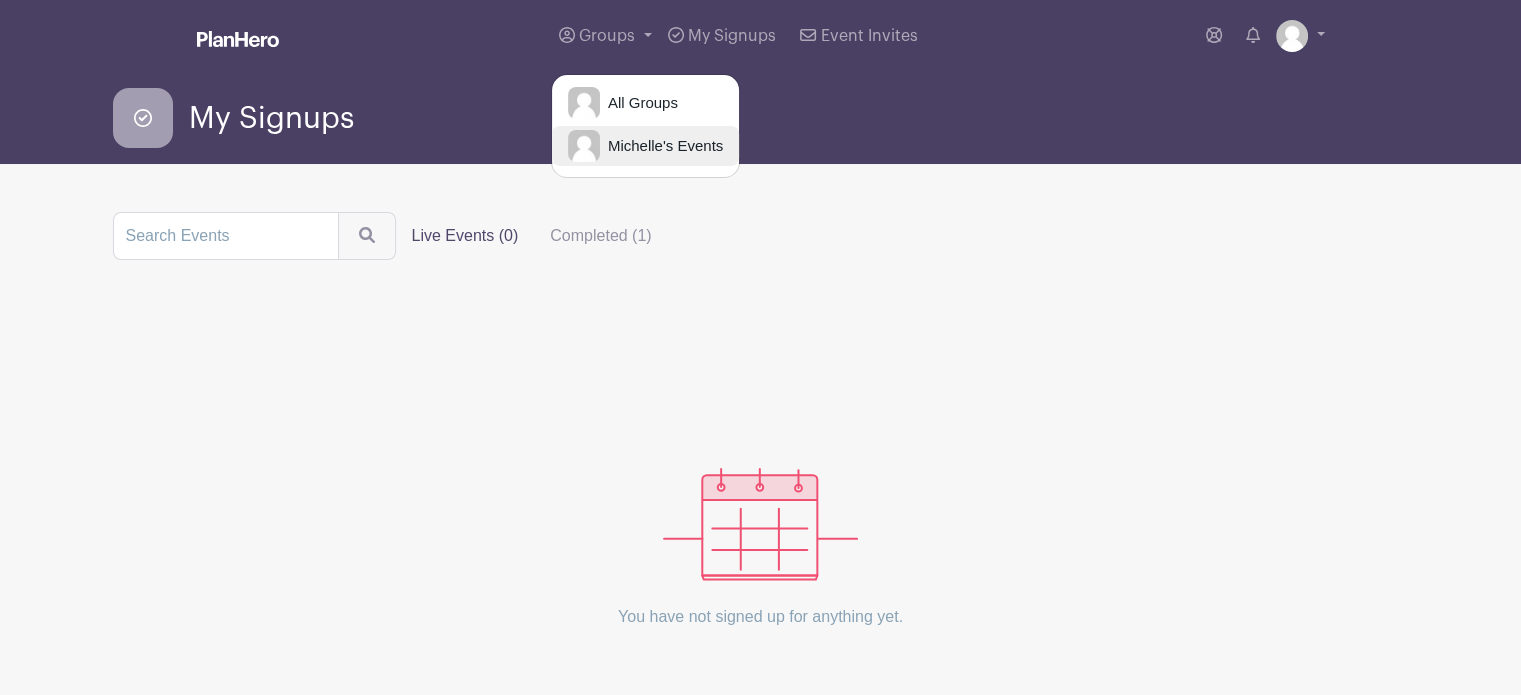 click on "Michelle's Events" at bounding box center (661, 146) 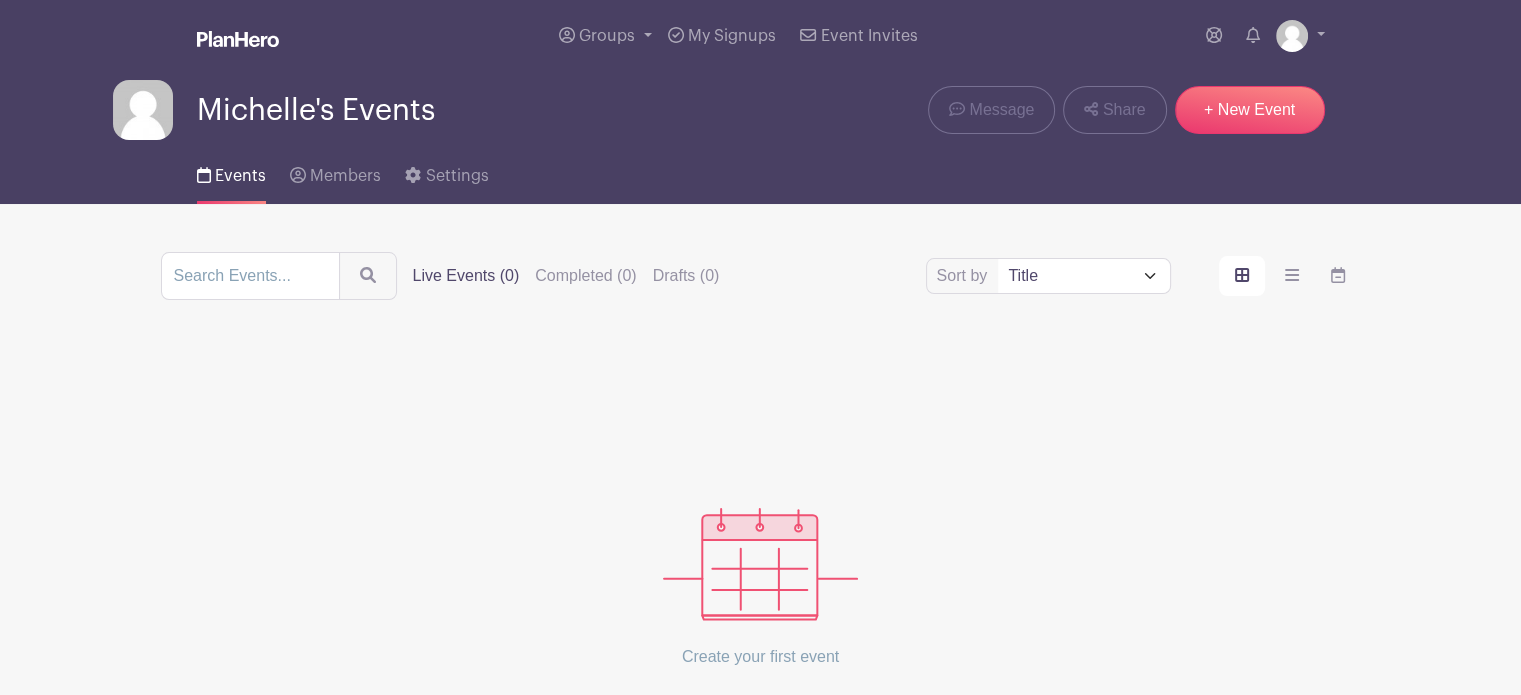 click at bounding box center (760, 564) 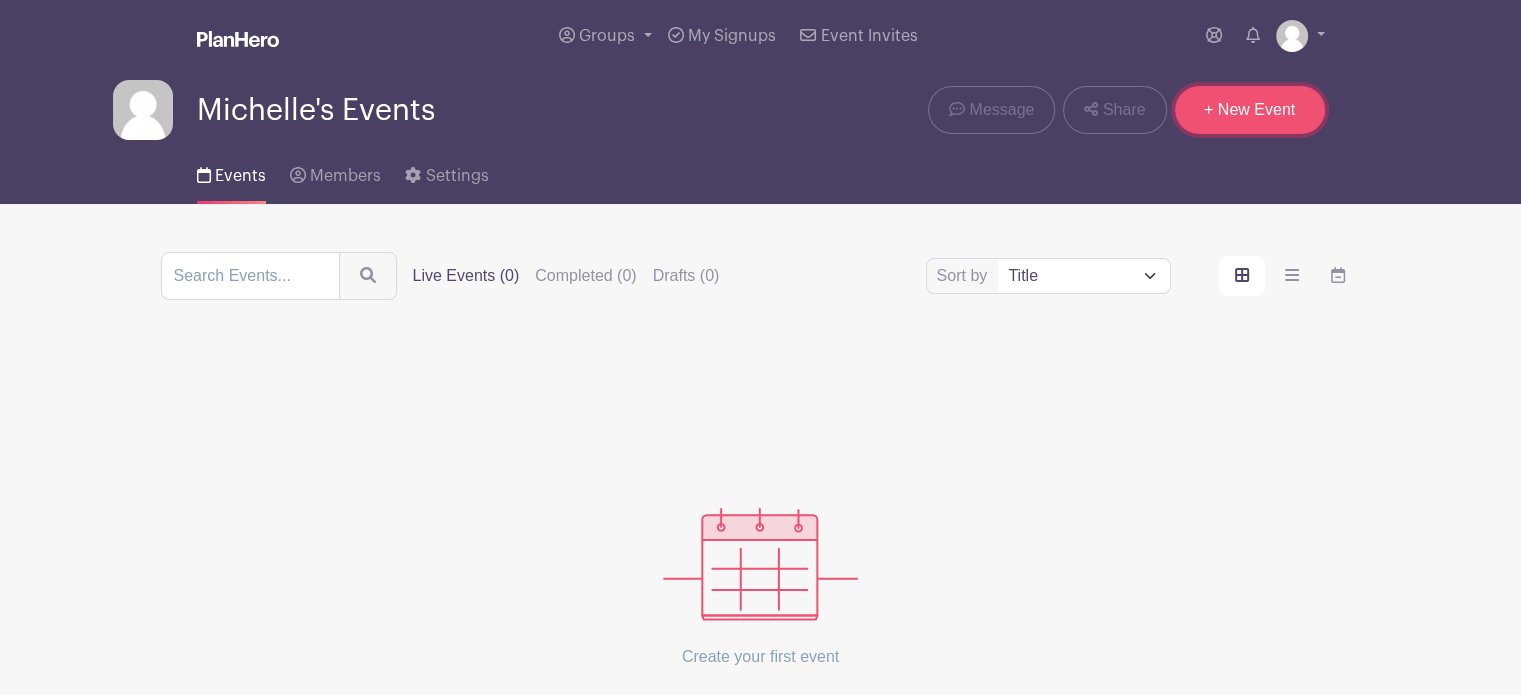 click on "+ New Event" at bounding box center [1250, 110] 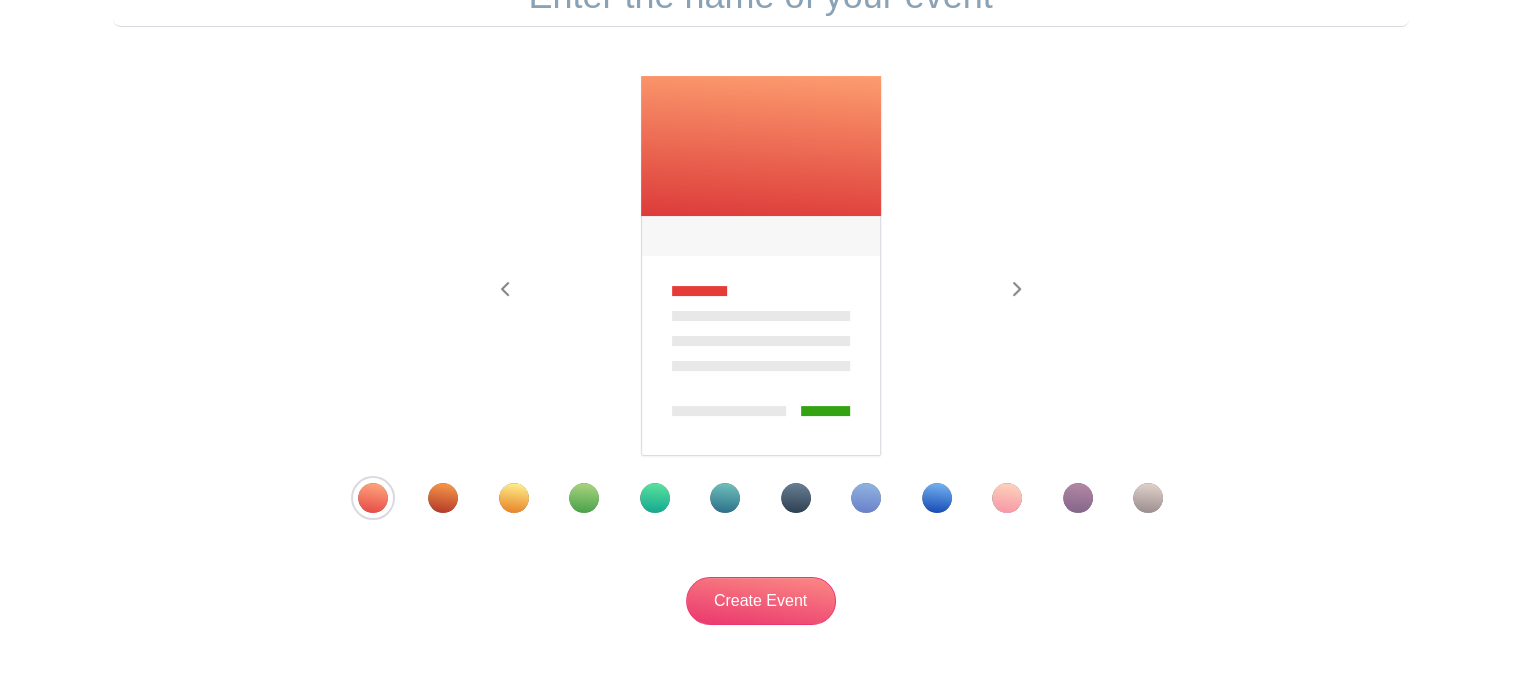 scroll, scrollTop: 0, scrollLeft: 0, axis: both 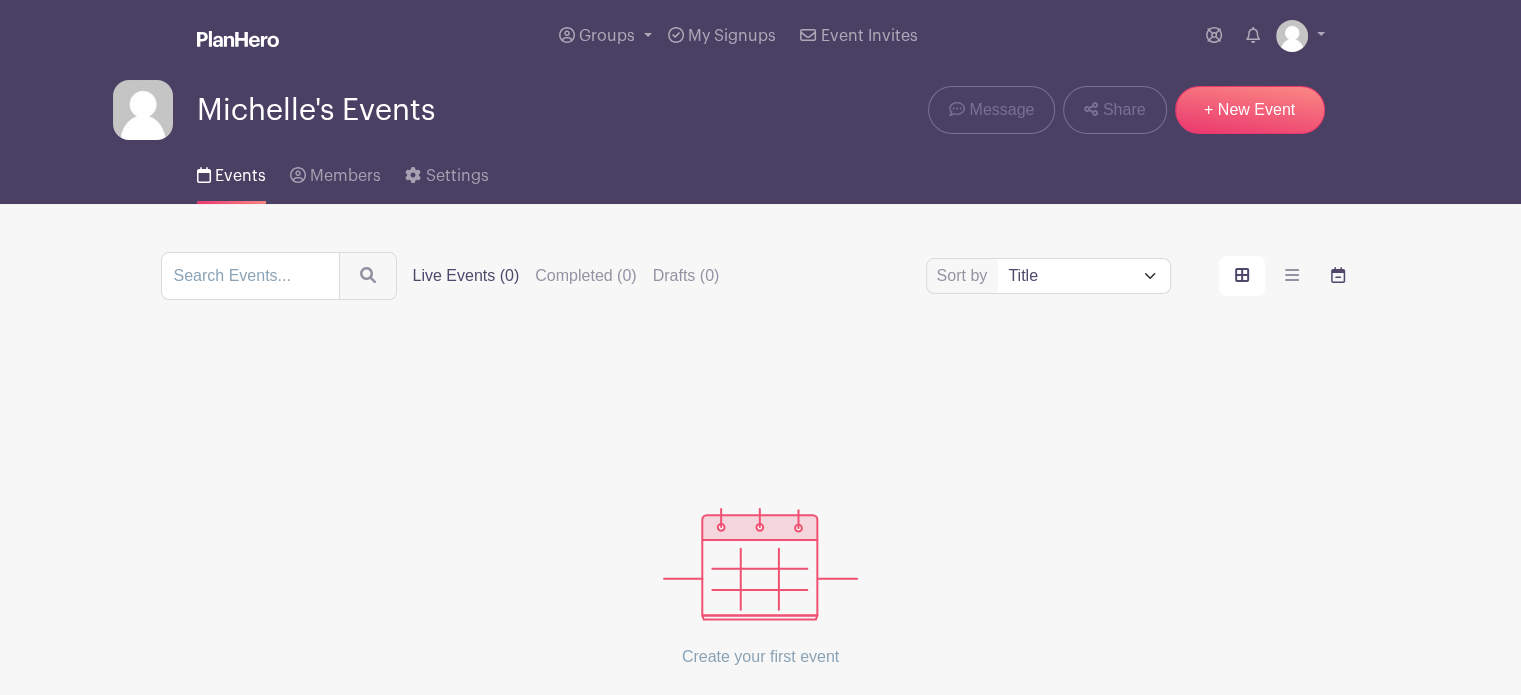 click 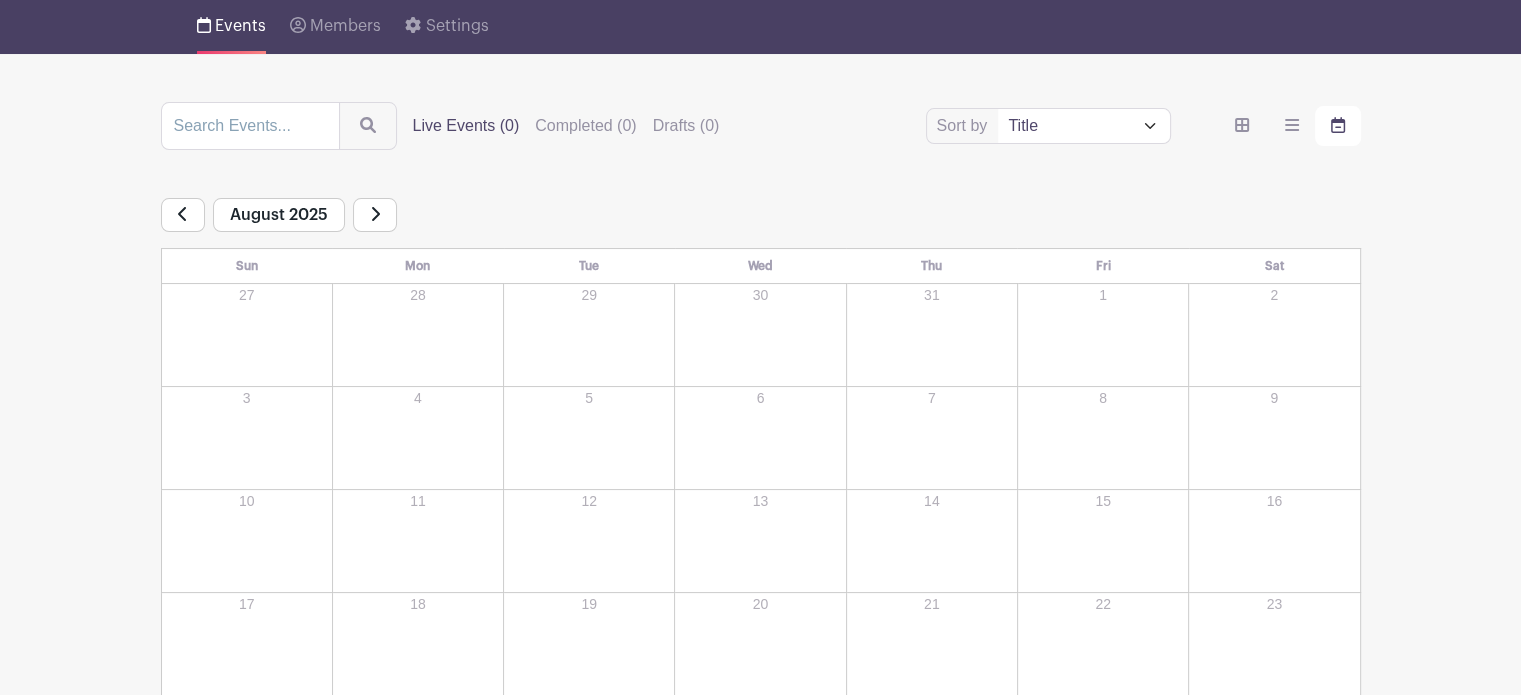 scroll, scrollTop: 154, scrollLeft: 0, axis: vertical 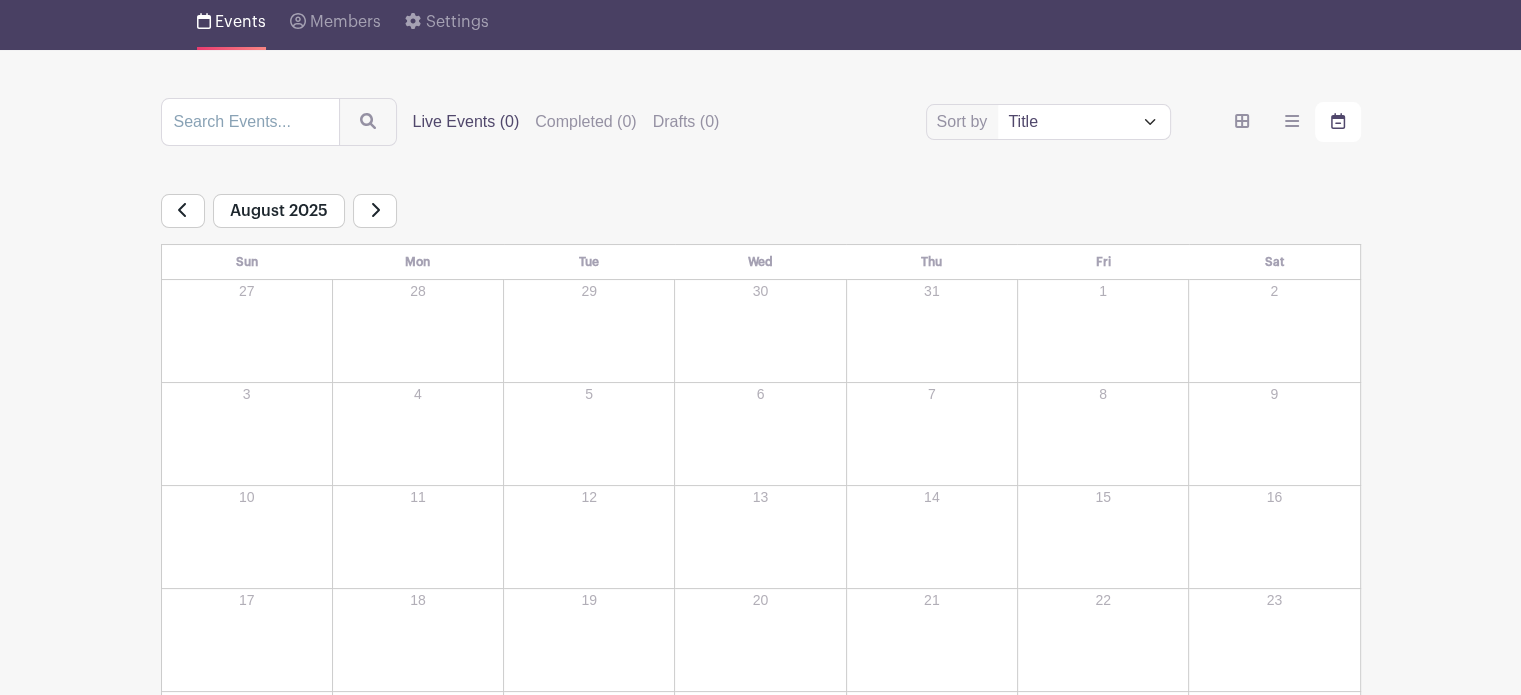 click on "11" at bounding box center (418, 537) 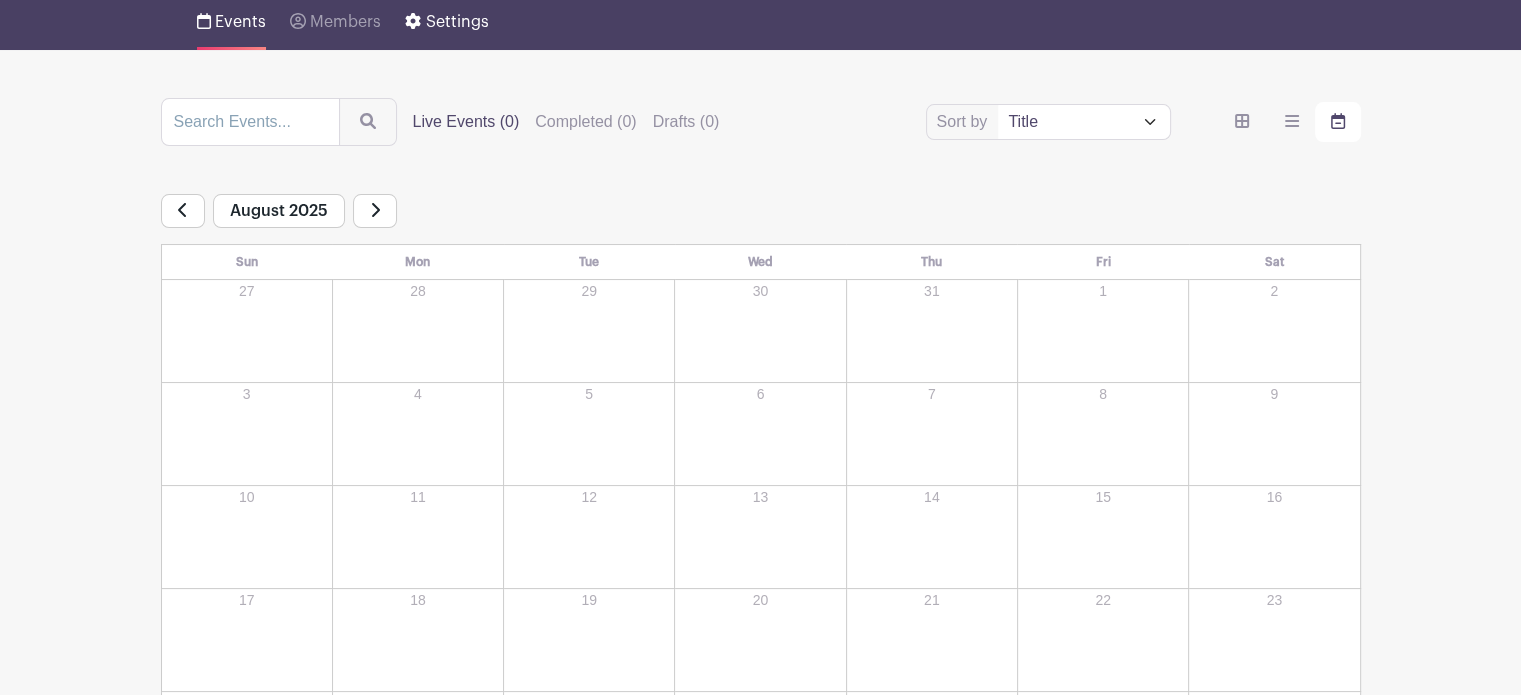 scroll, scrollTop: 0, scrollLeft: 0, axis: both 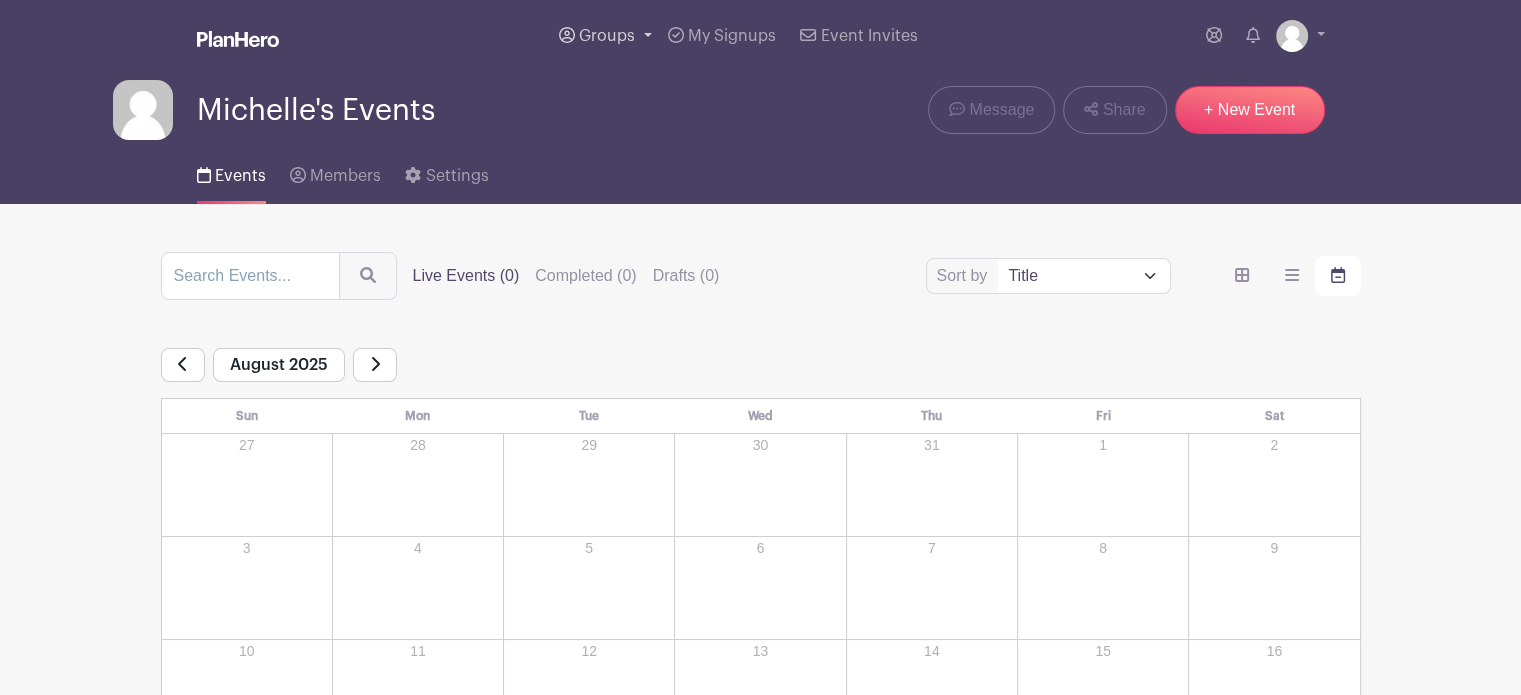 click on "Groups" at bounding box center (607, 36) 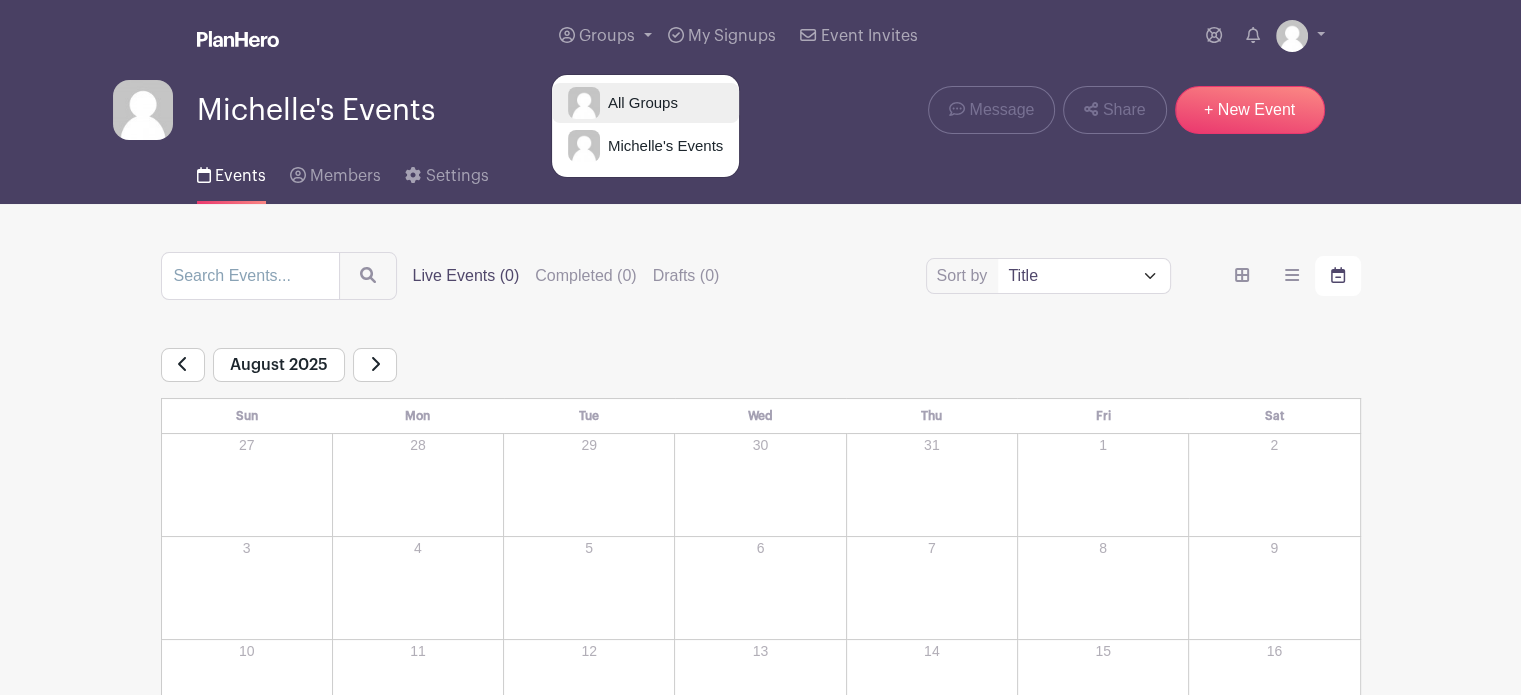click on "All Groups" at bounding box center (639, 103) 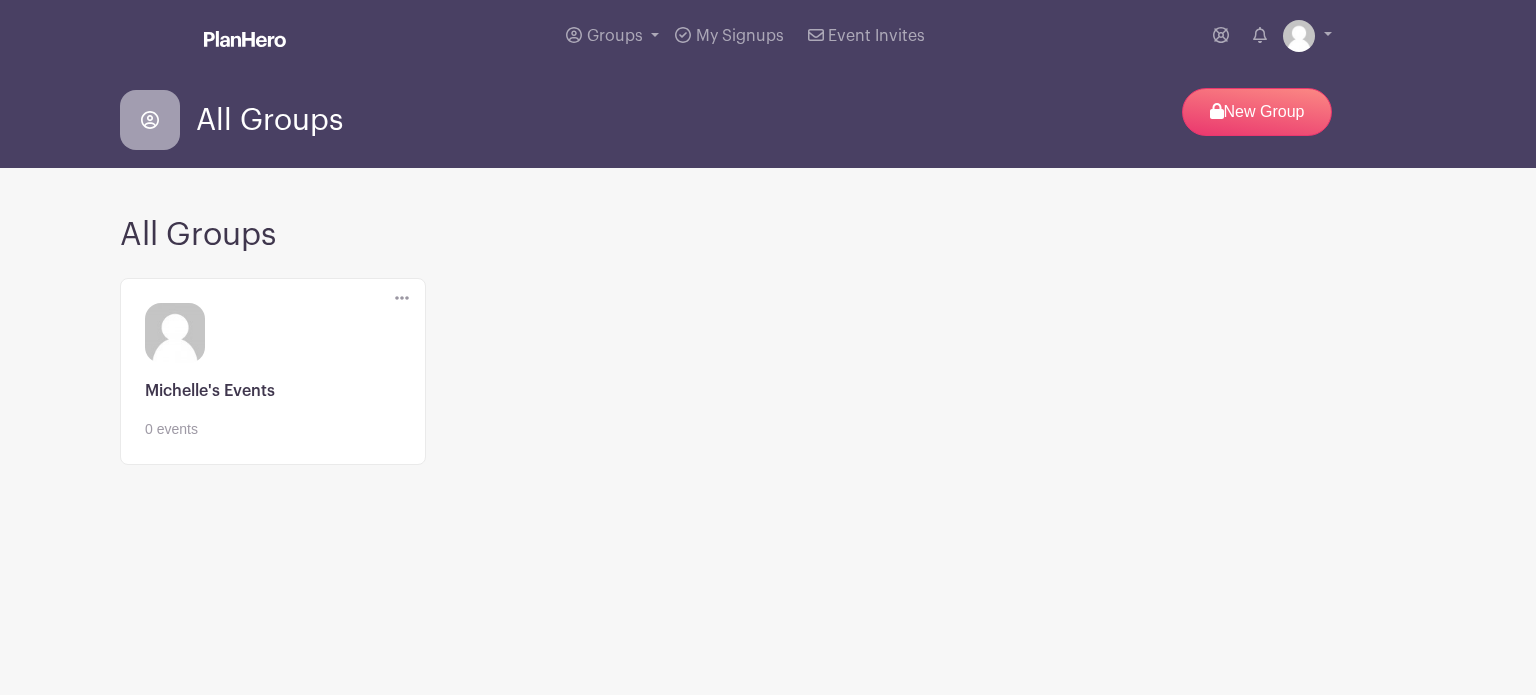 click 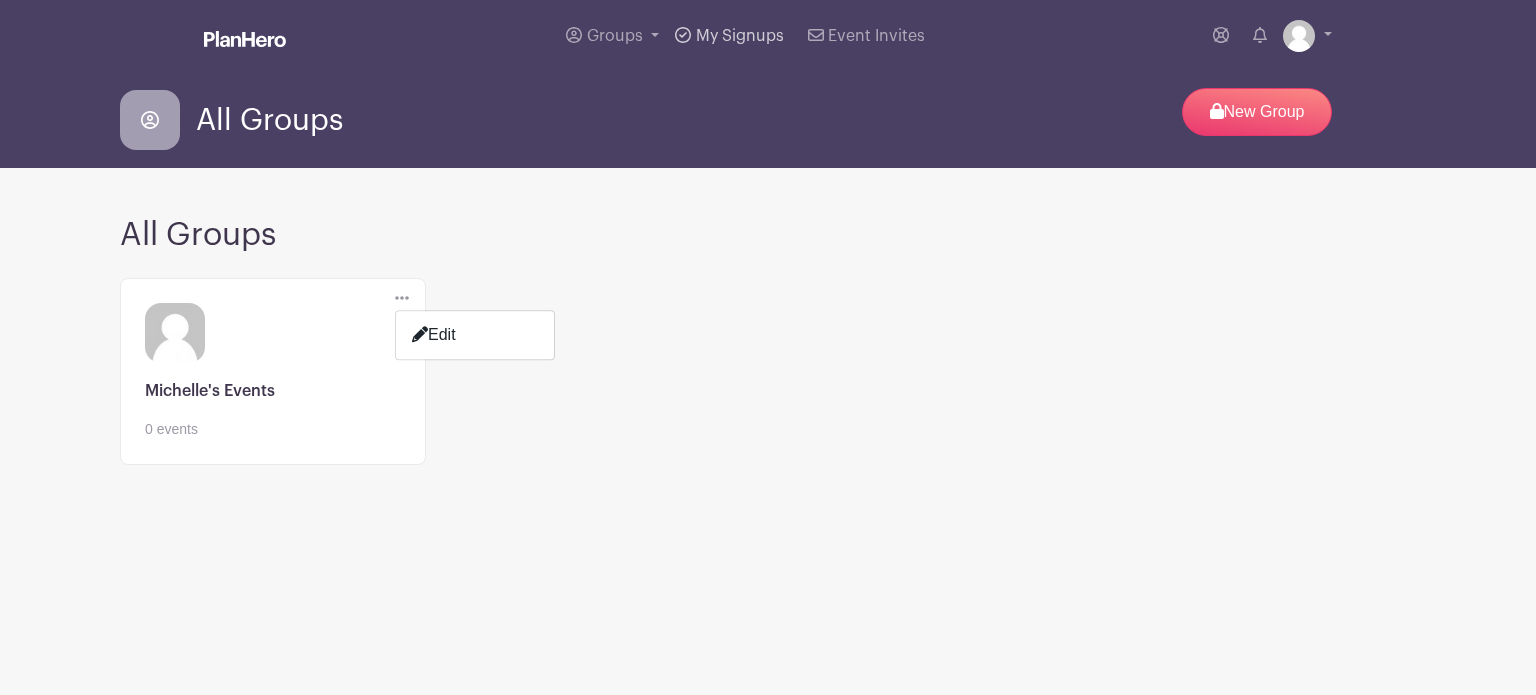 click on "My Signups" at bounding box center [729, 36] 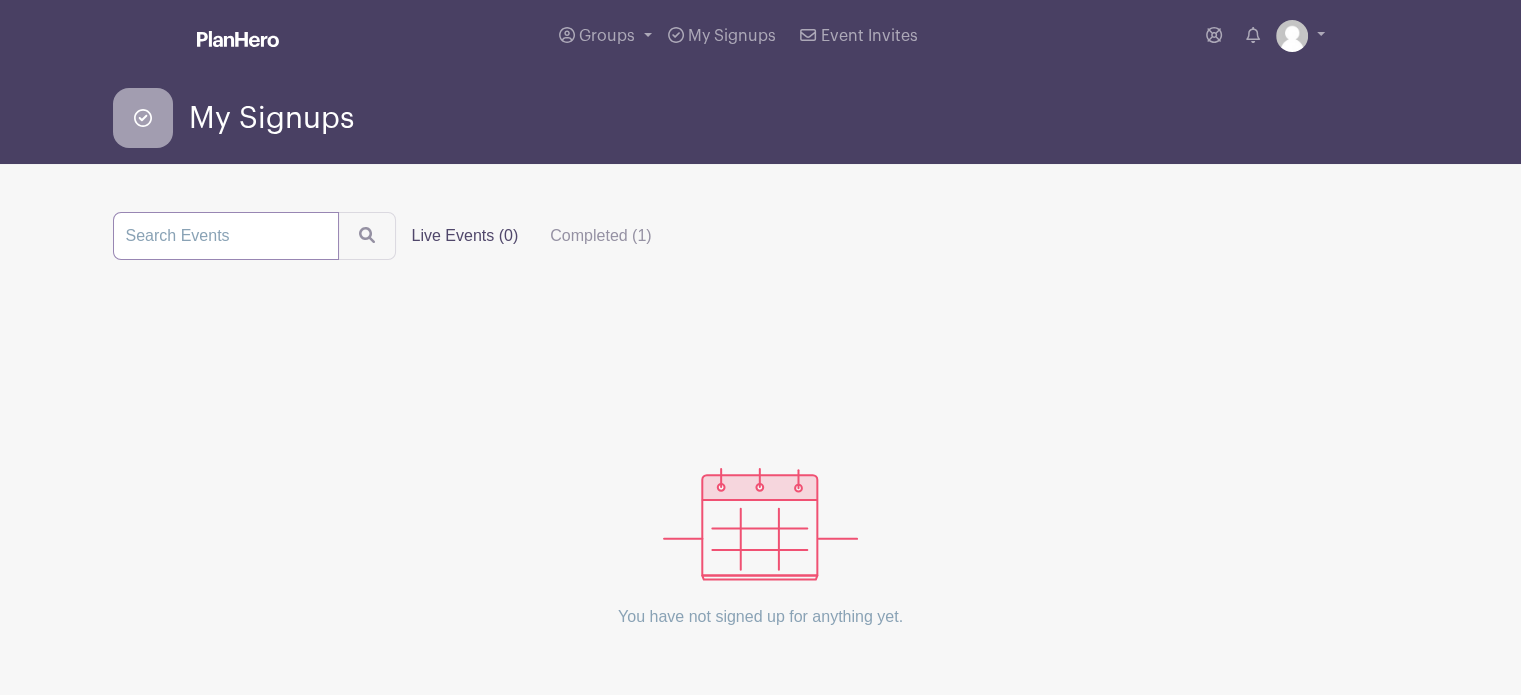 click at bounding box center (226, 236) 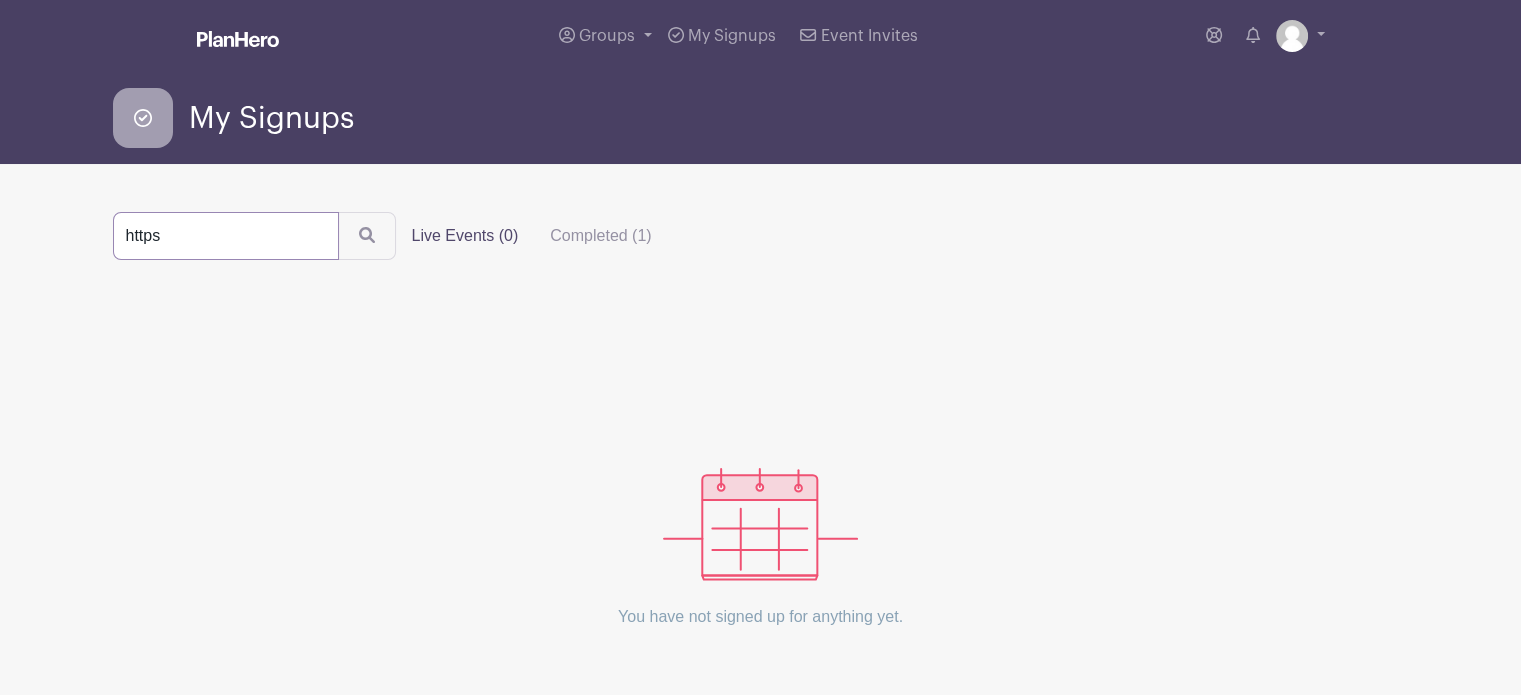 click on "https" at bounding box center (226, 236) 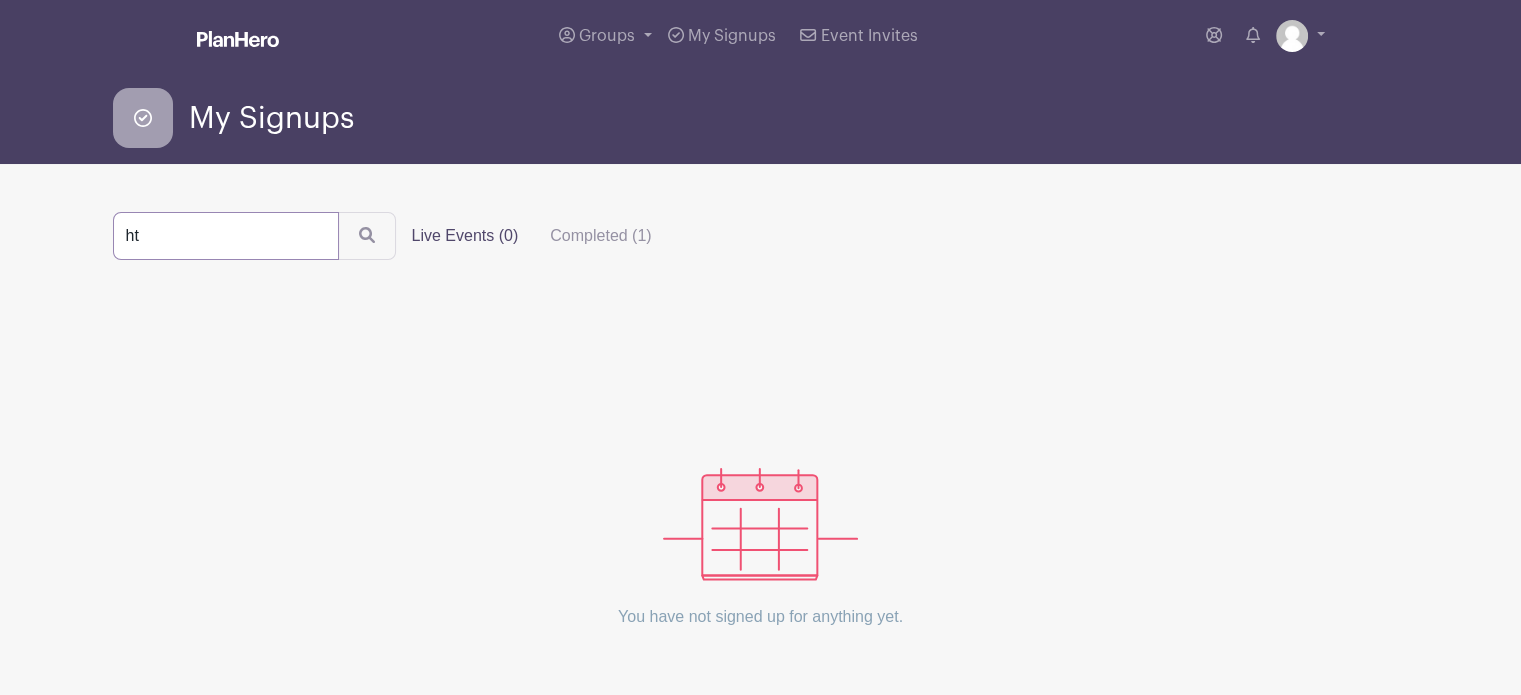 type on "h" 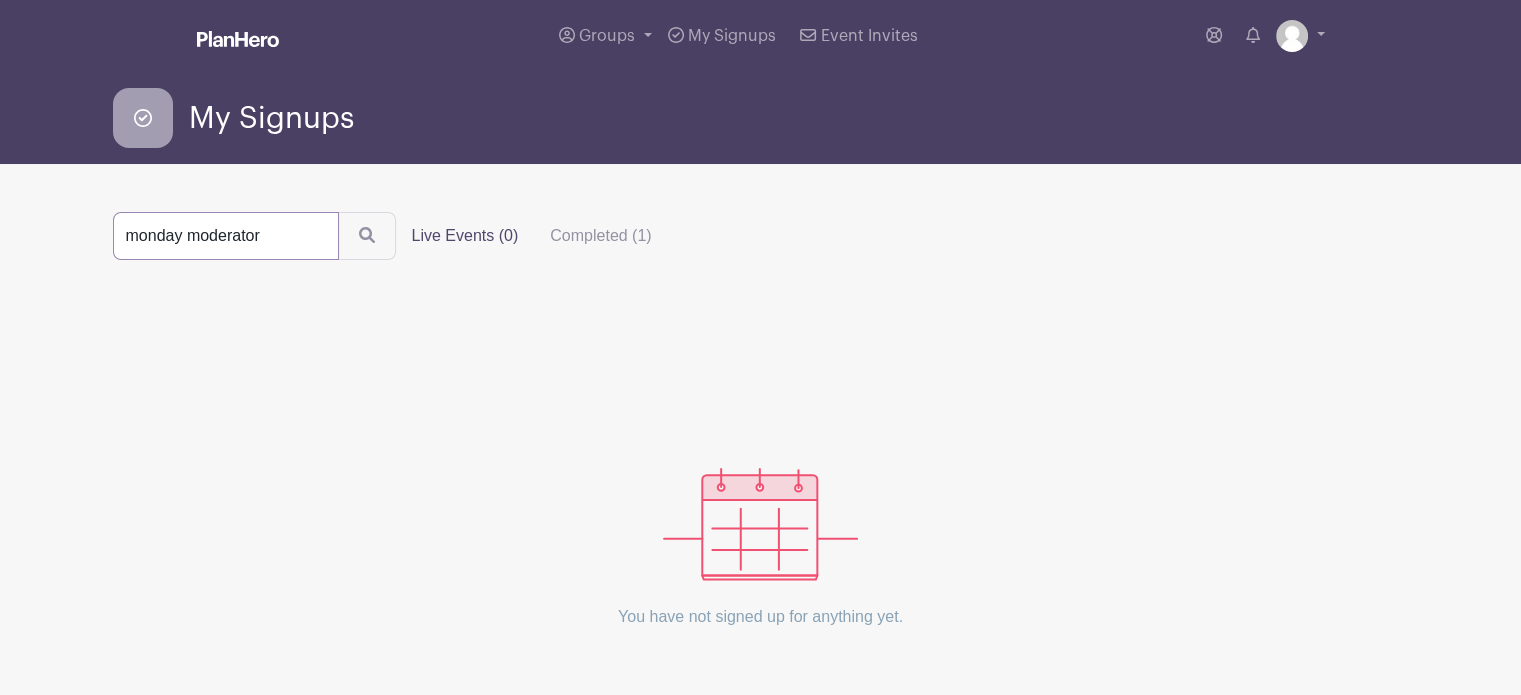 type on "monday moderator" 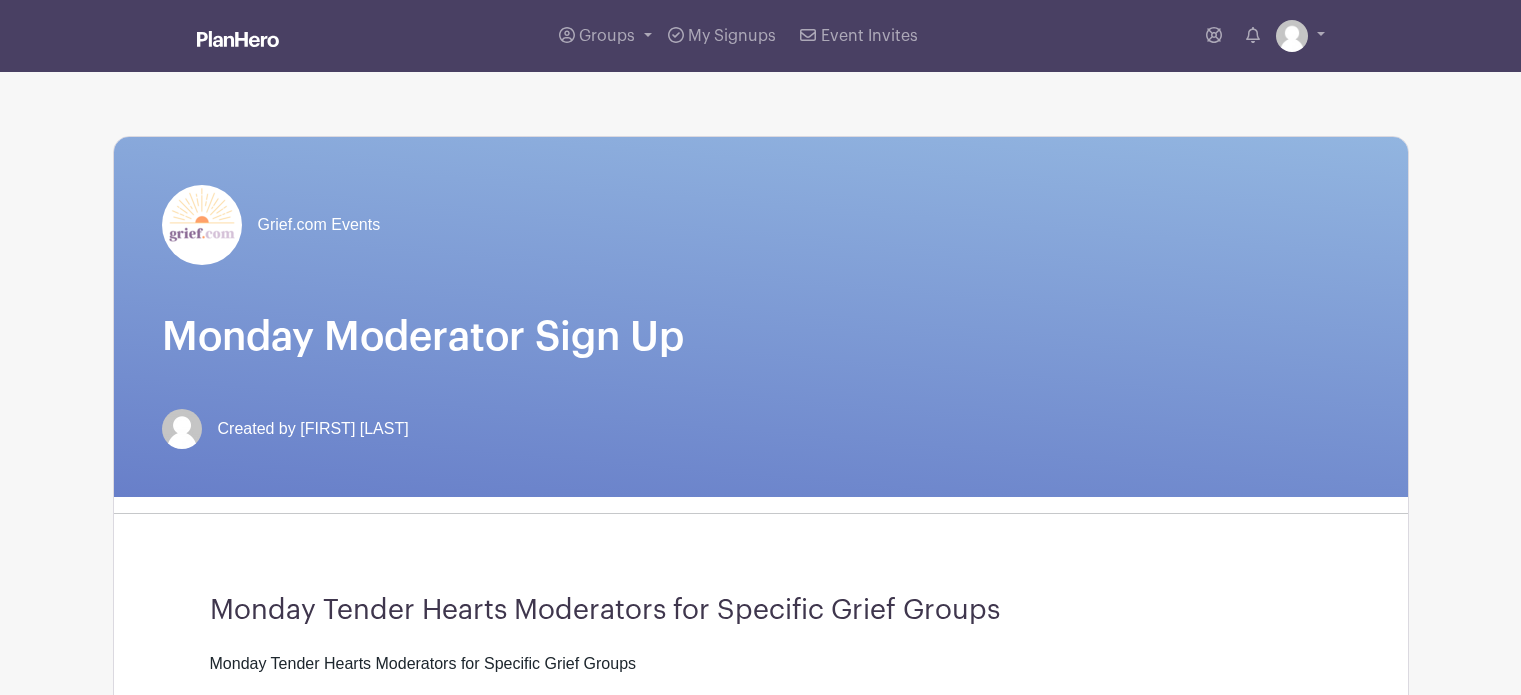 scroll, scrollTop: 0, scrollLeft: 0, axis: both 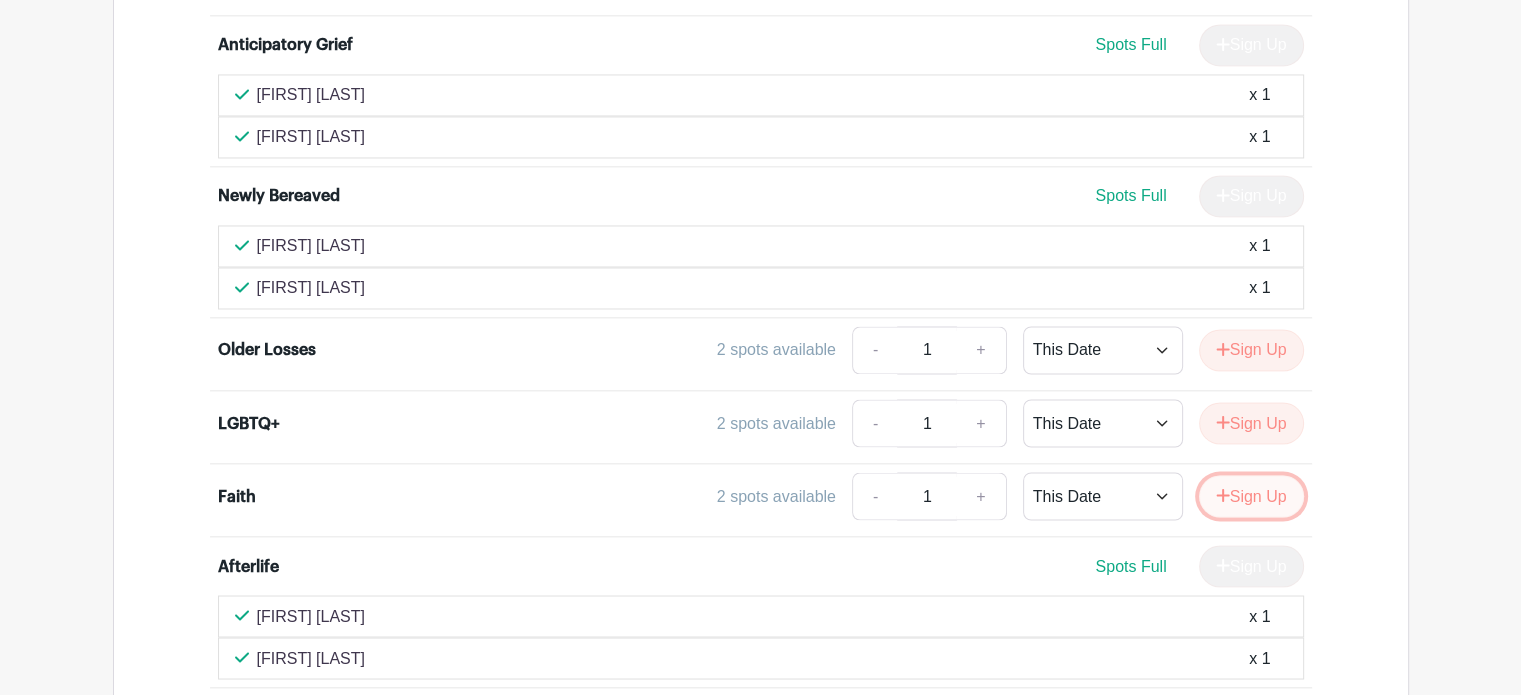 click on "Sign Up" at bounding box center [1251, 496] 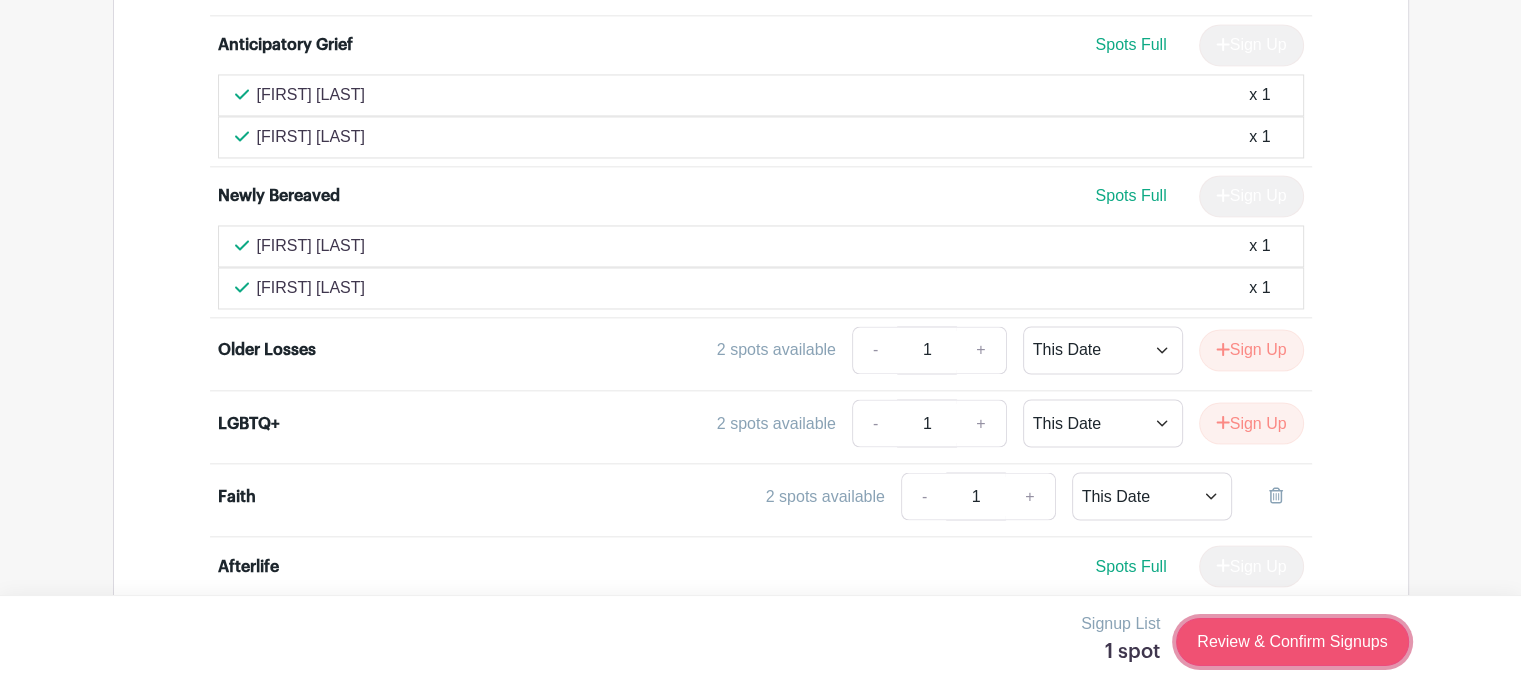 click on "Review & Confirm Signups" at bounding box center (1292, 642) 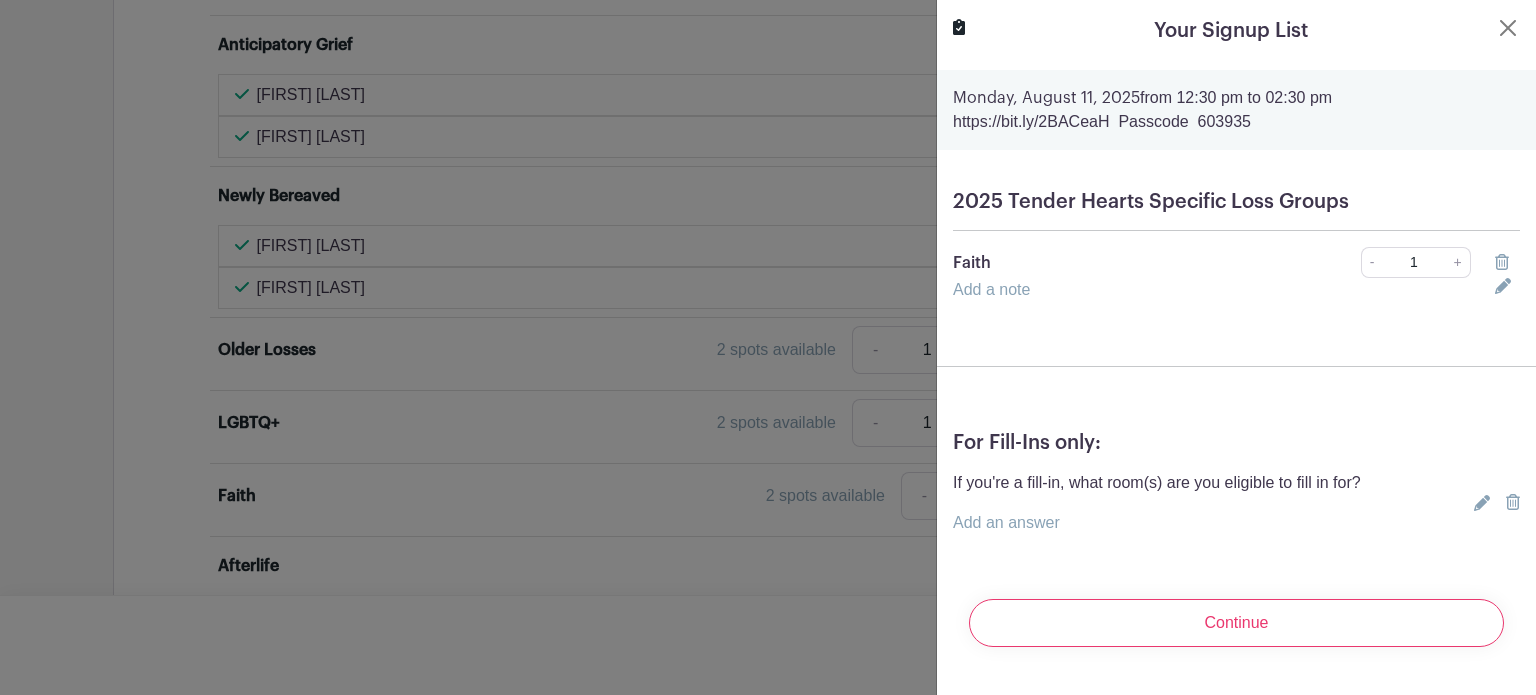 click on "Add a note" at bounding box center (991, 289) 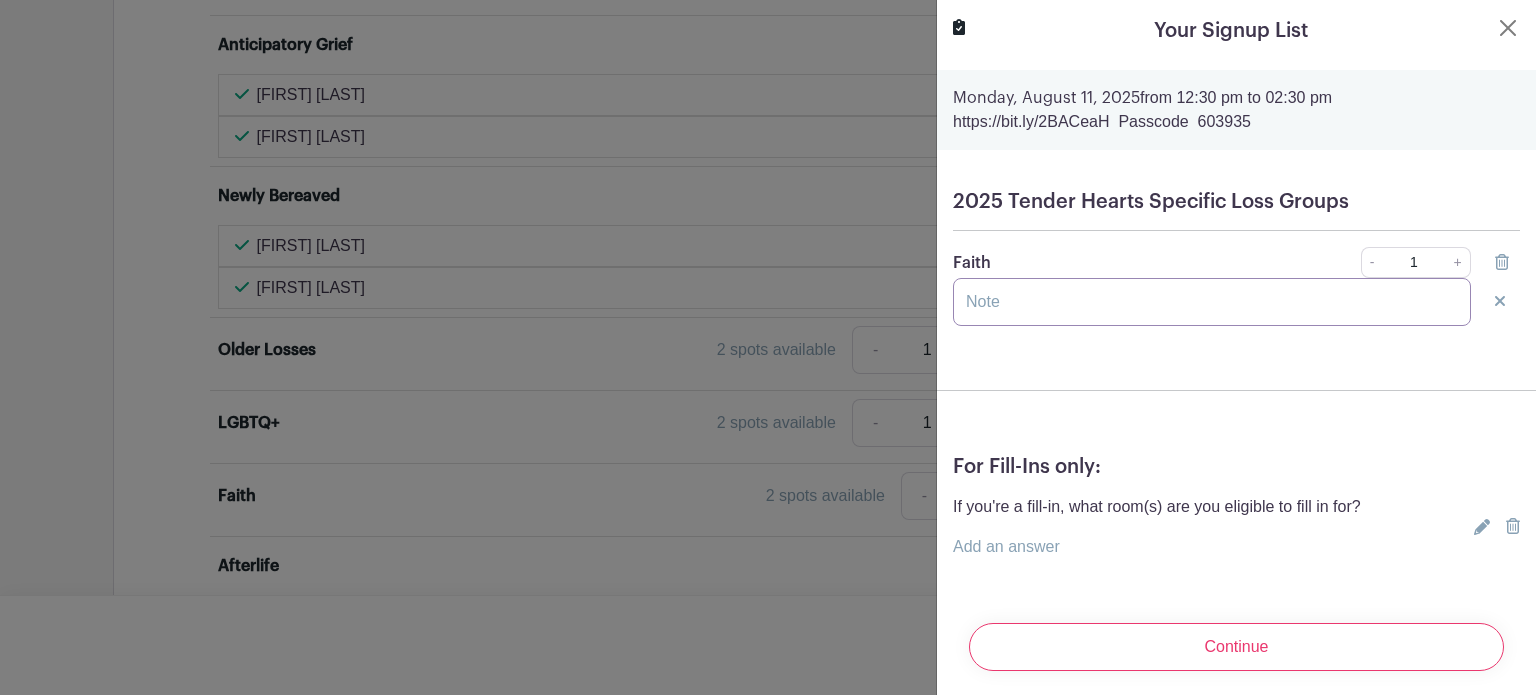 click at bounding box center [1212, 302] 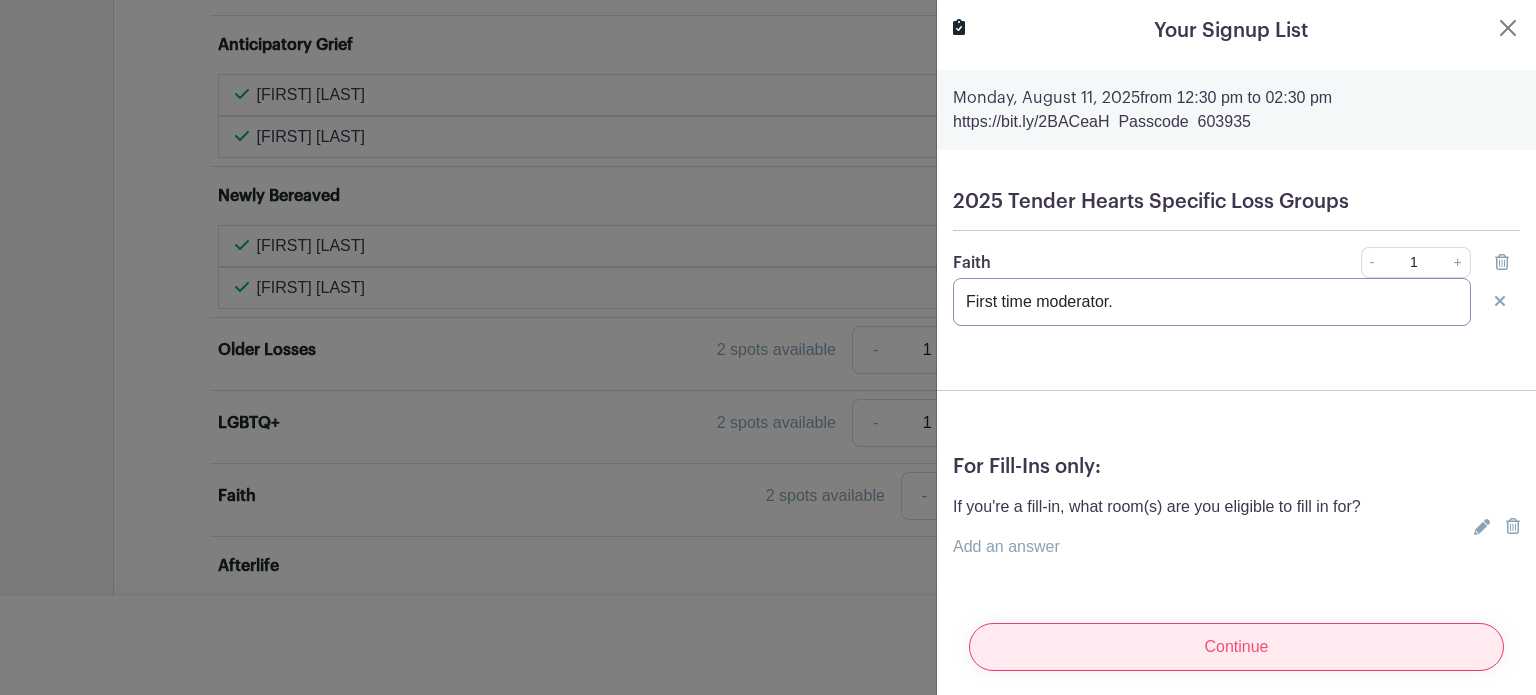 type on "First time moderator." 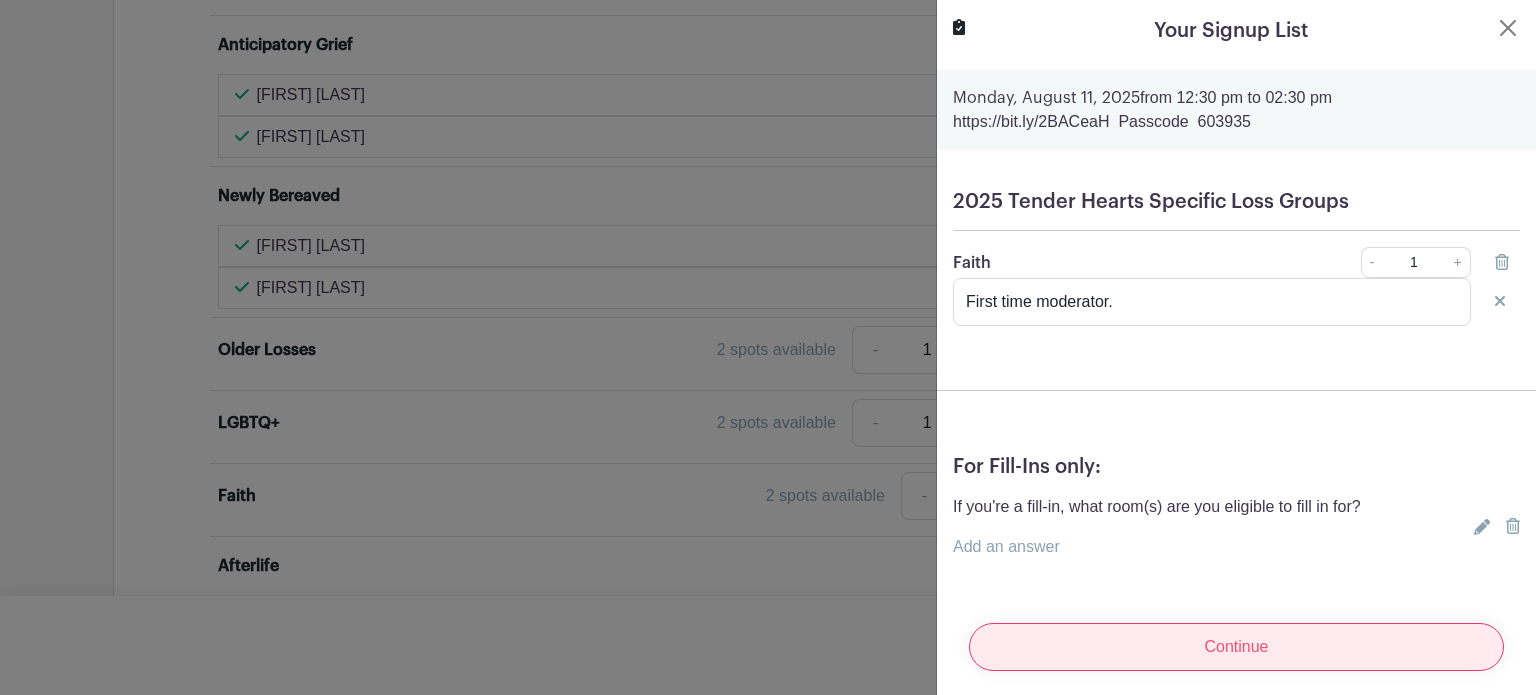 click on "Continue" at bounding box center (1236, 647) 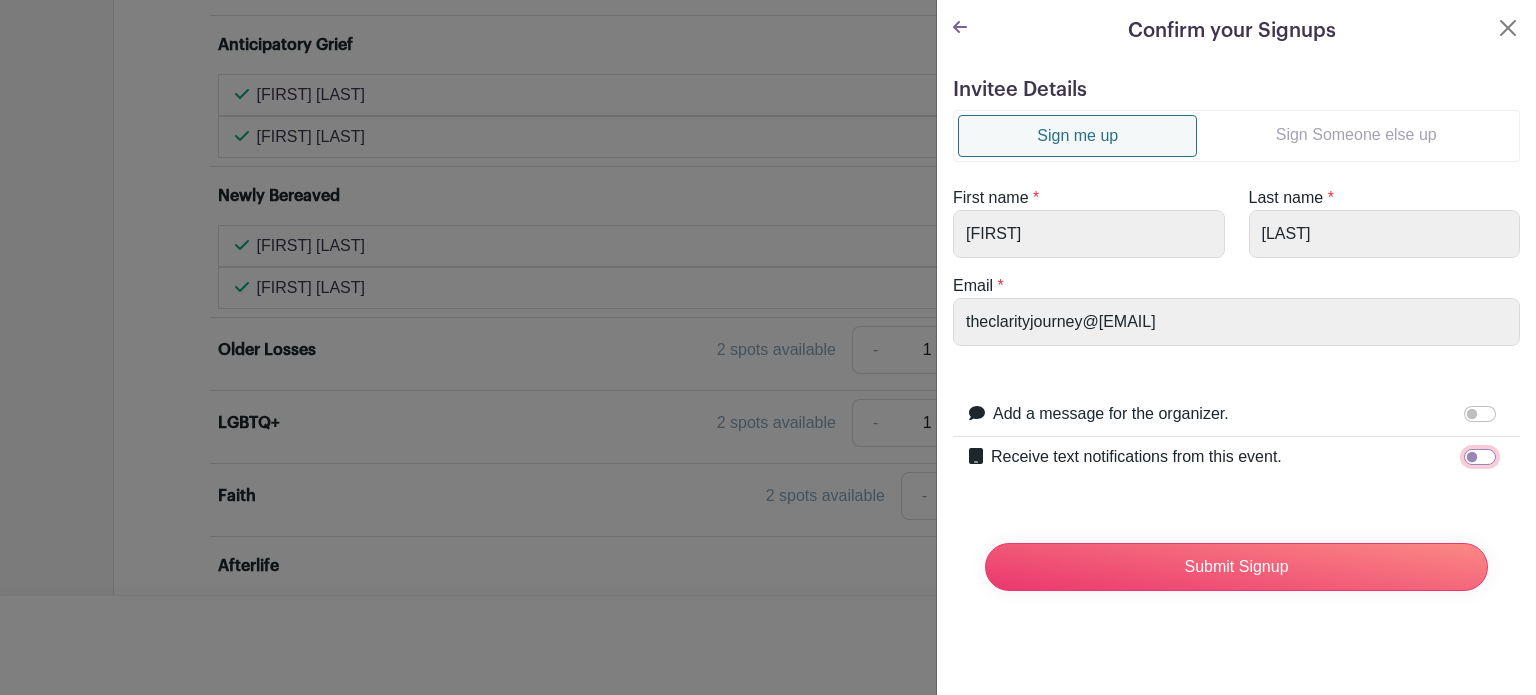 click on "Receive text notifications from this event." at bounding box center [1480, 457] 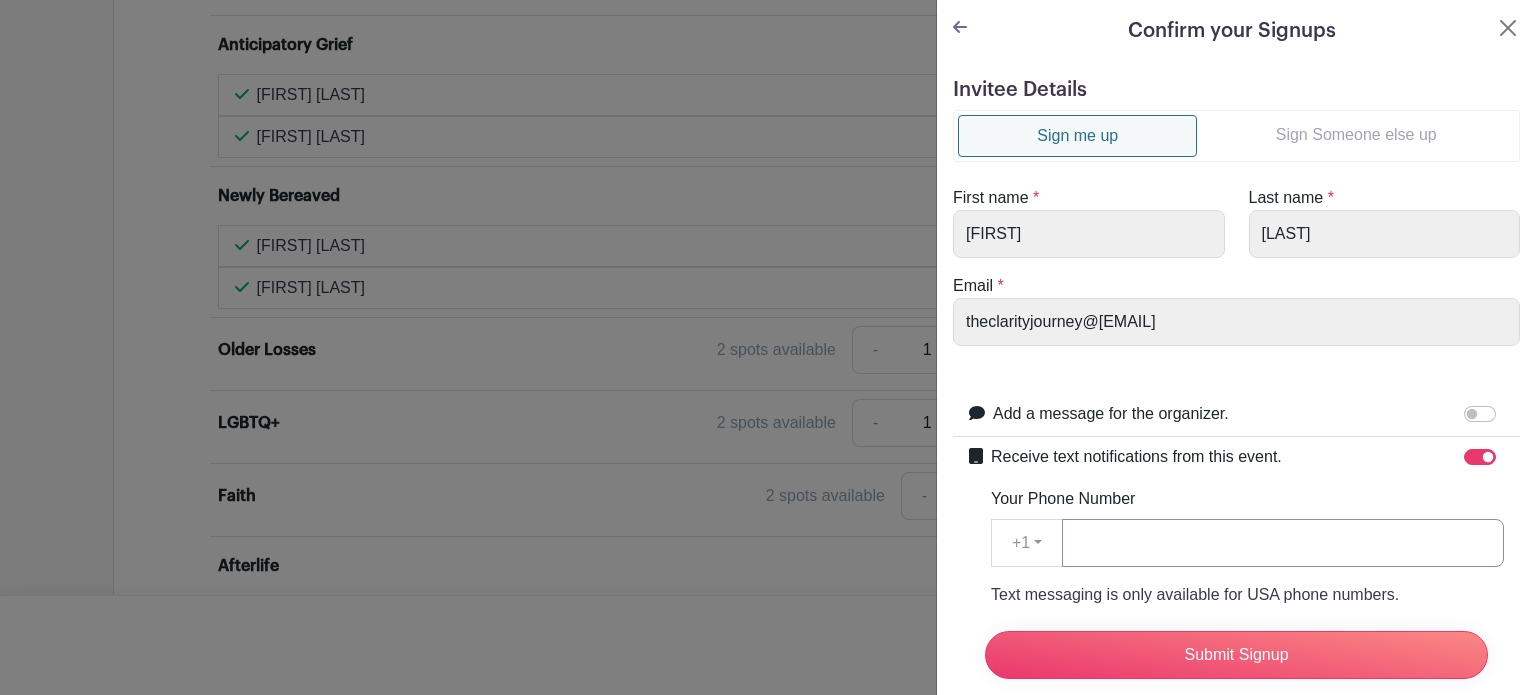 click on "Your Phone Number" at bounding box center [1283, 543] 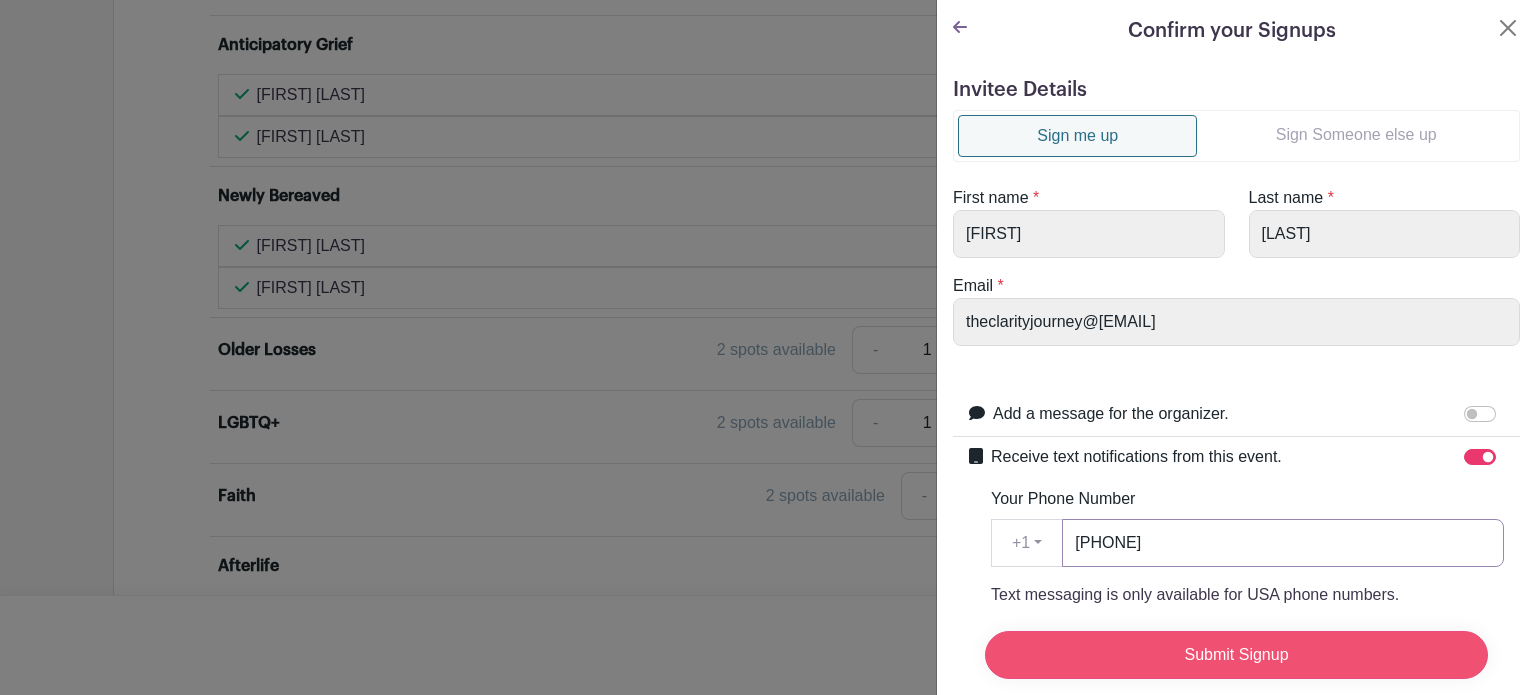 type on "[PHONE]" 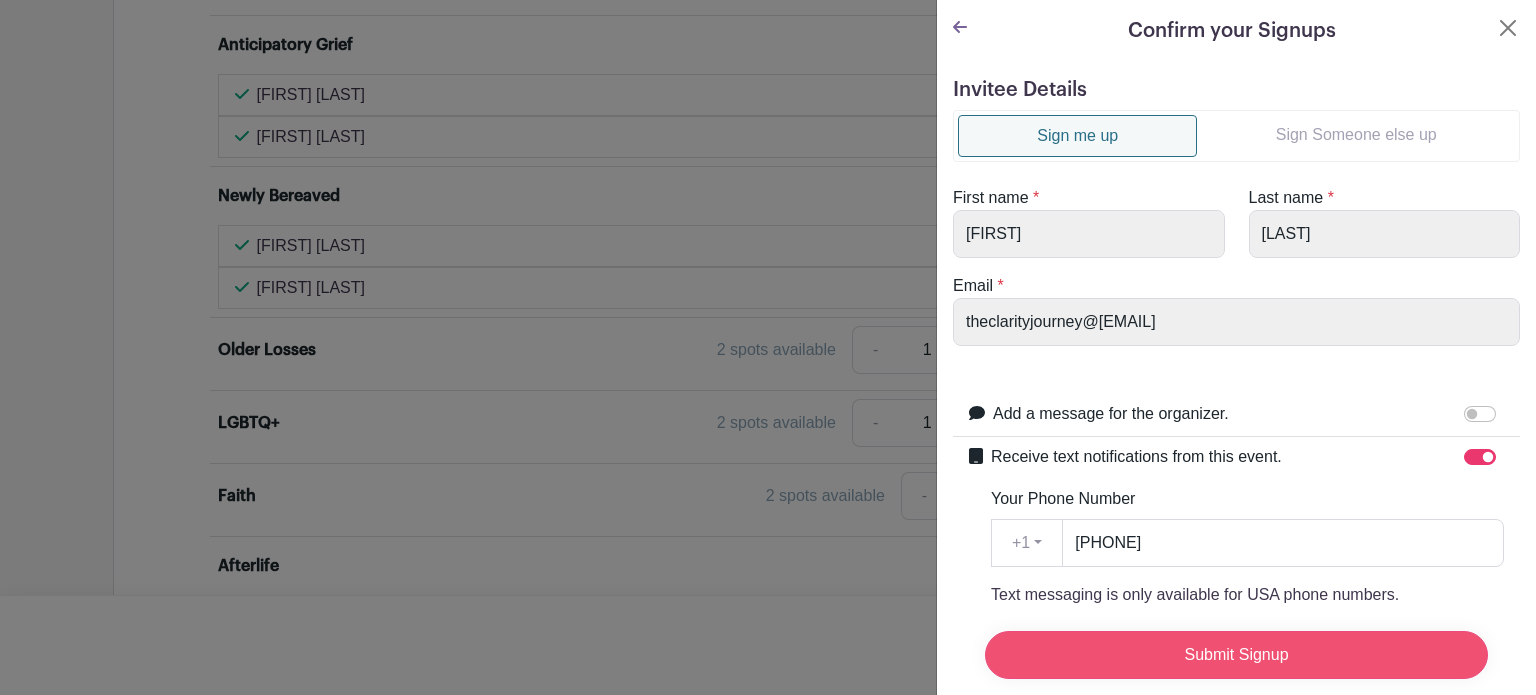 click on "Submit Signup" at bounding box center (1236, 655) 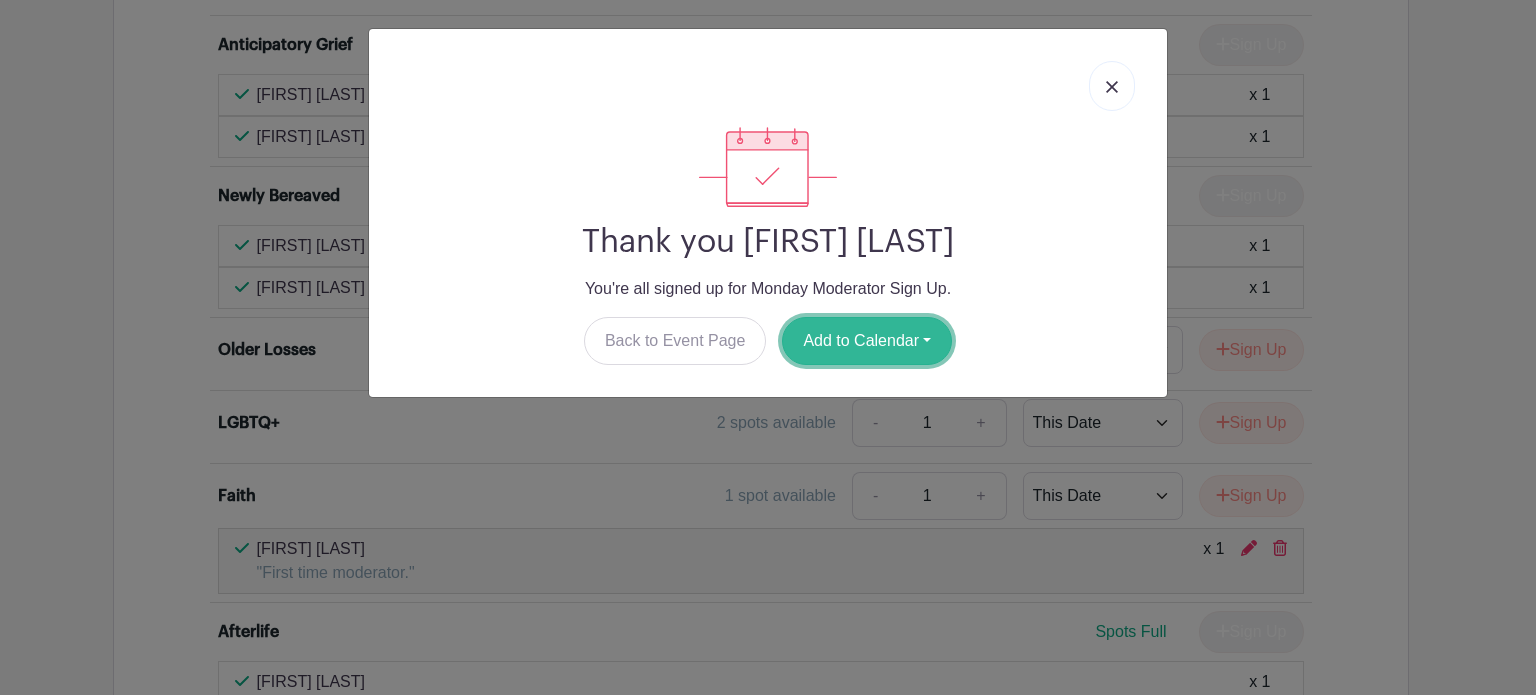 click on "Add to Calendar" at bounding box center (867, 341) 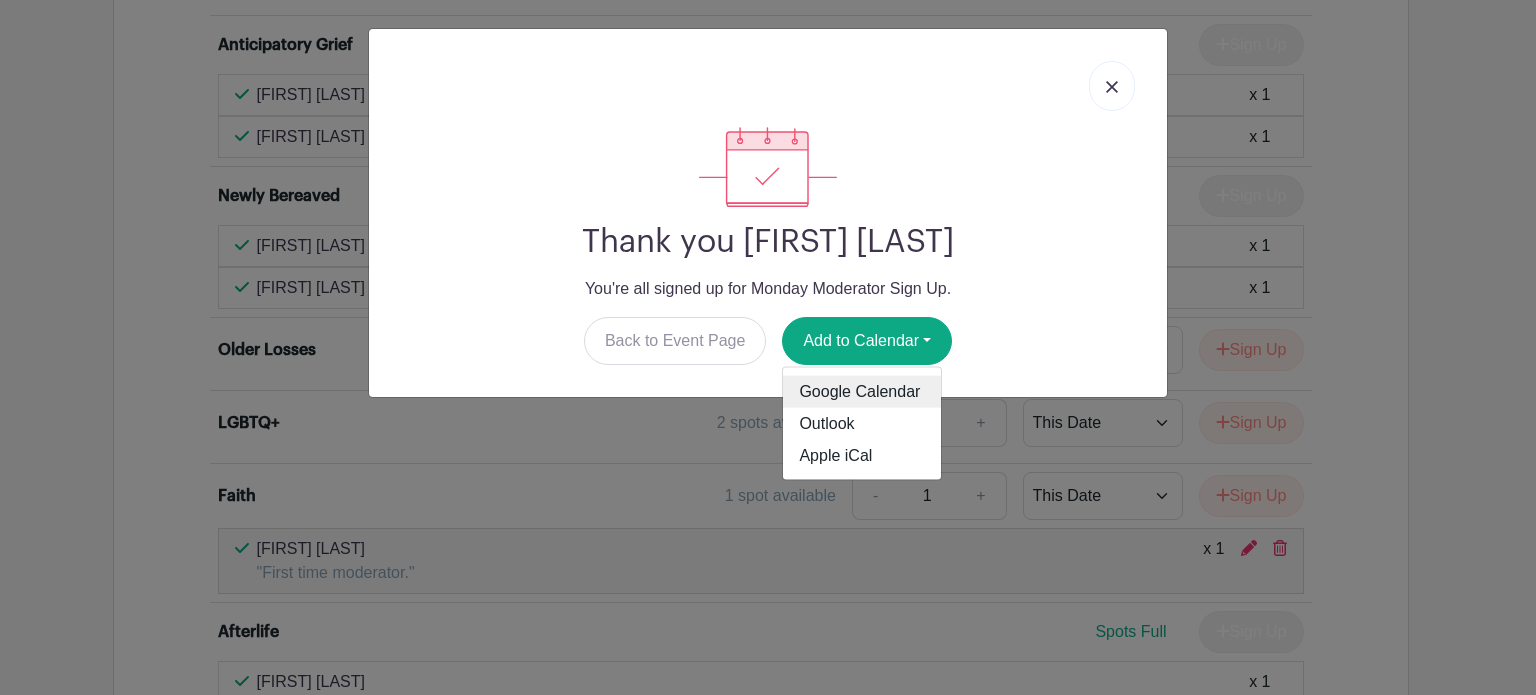 click on "Google Calendar" at bounding box center [862, 392] 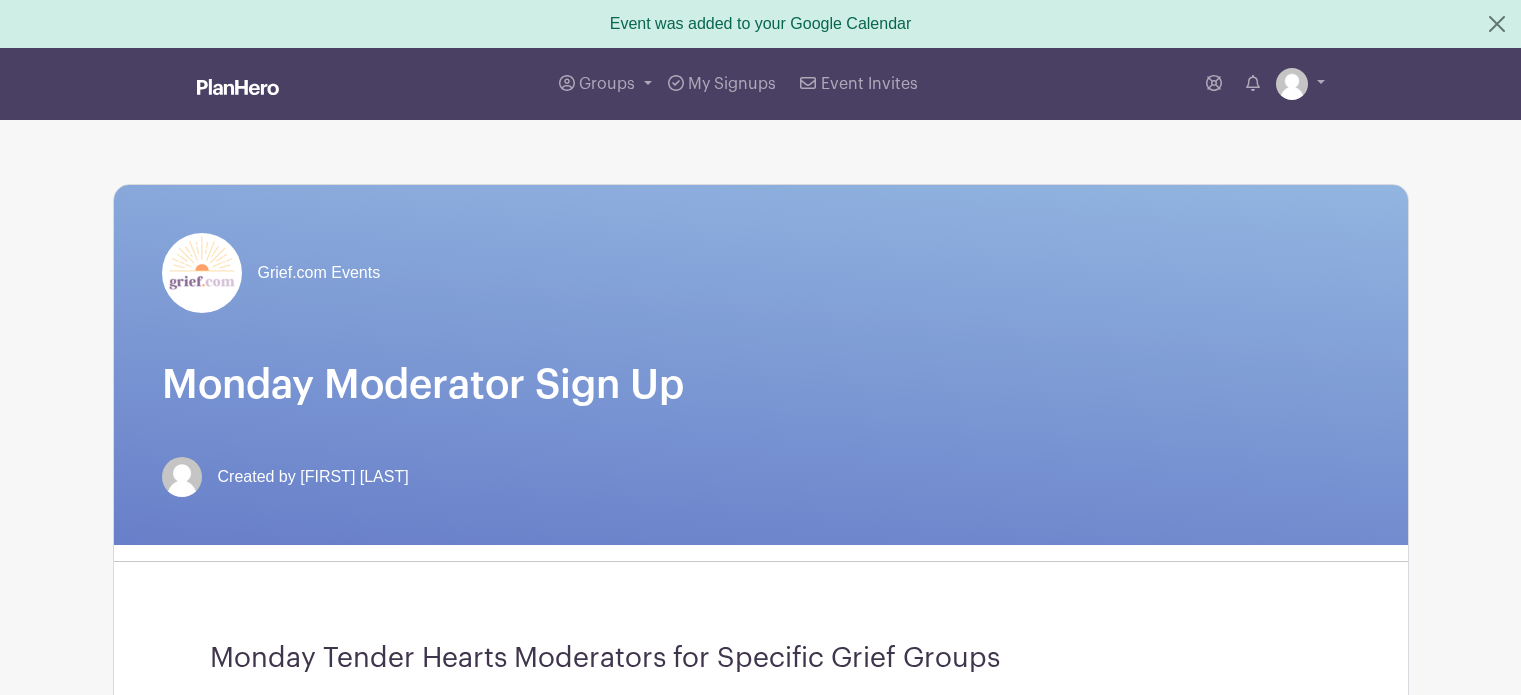 scroll, scrollTop: 0, scrollLeft: 0, axis: both 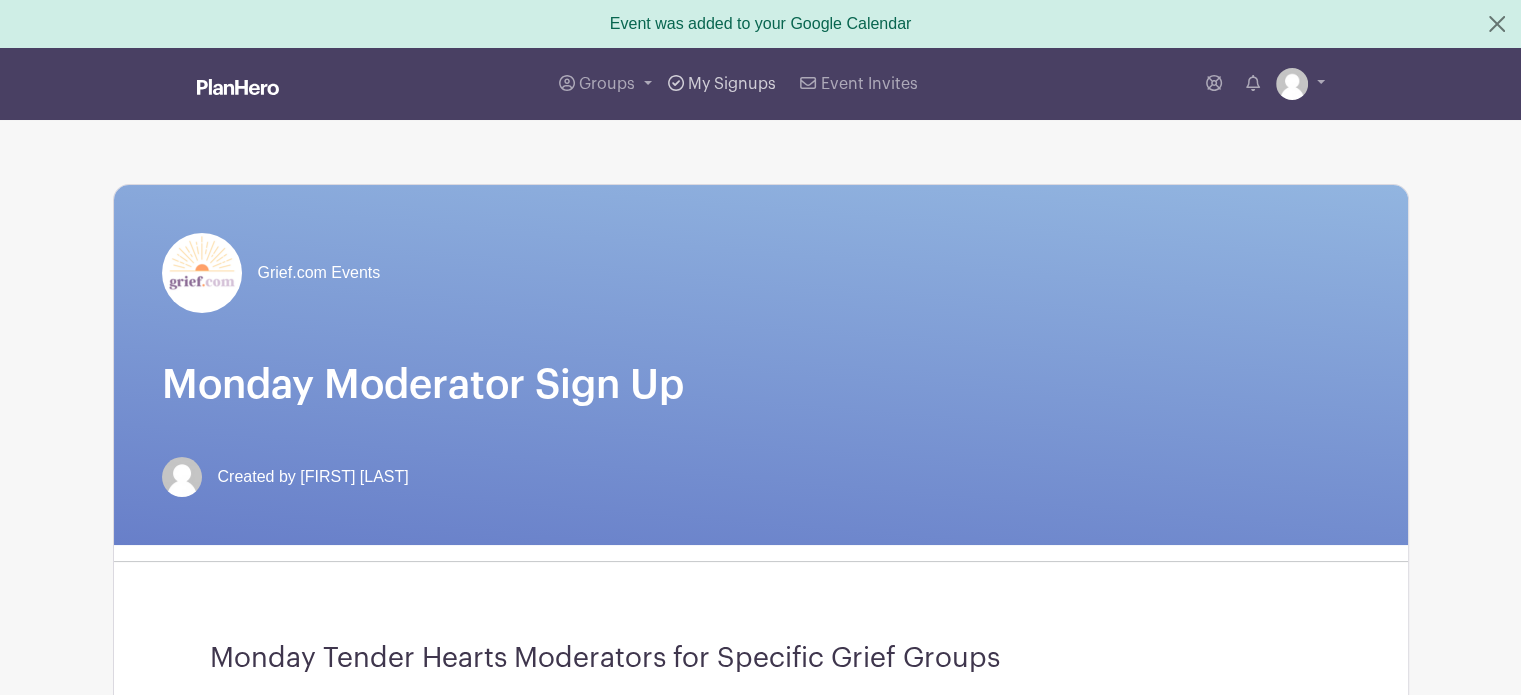 click on "My Signups" at bounding box center (732, 84) 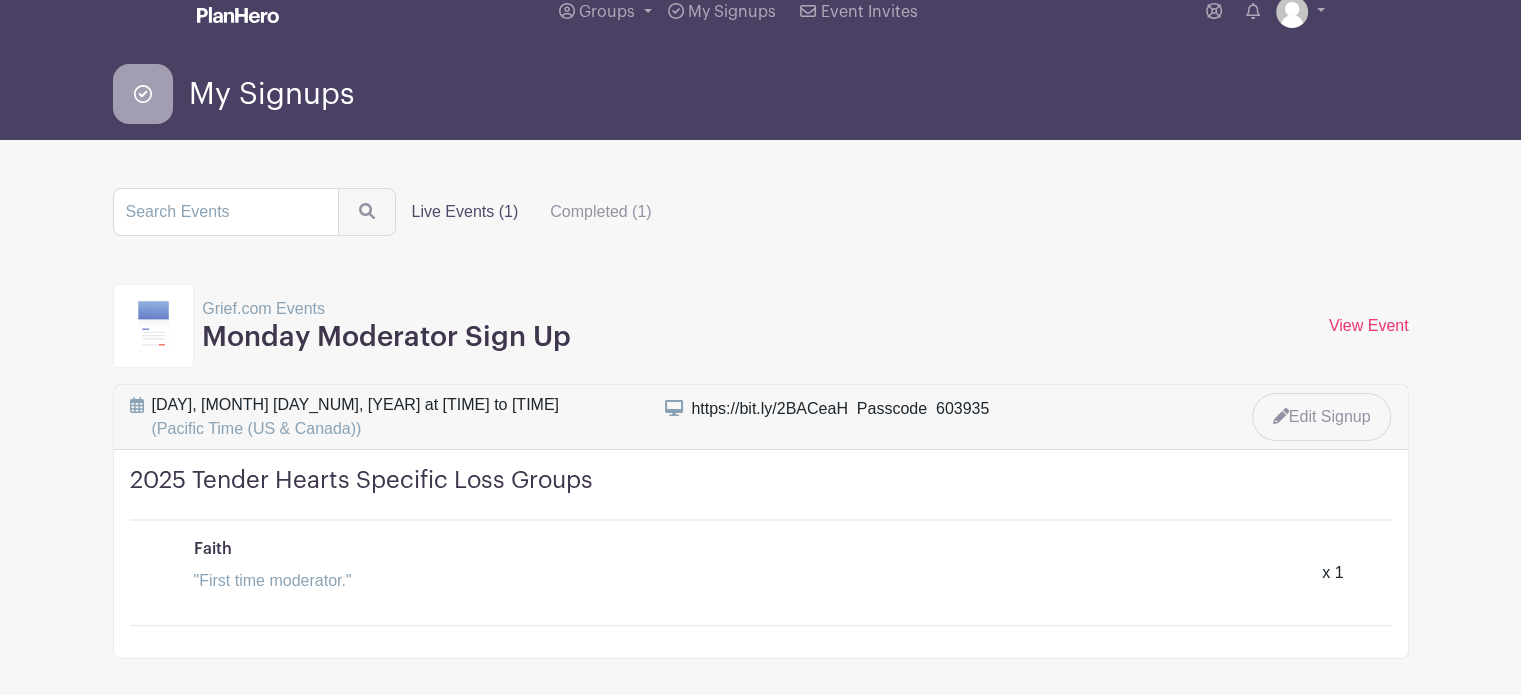 scroll, scrollTop: 0, scrollLeft: 0, axis: both 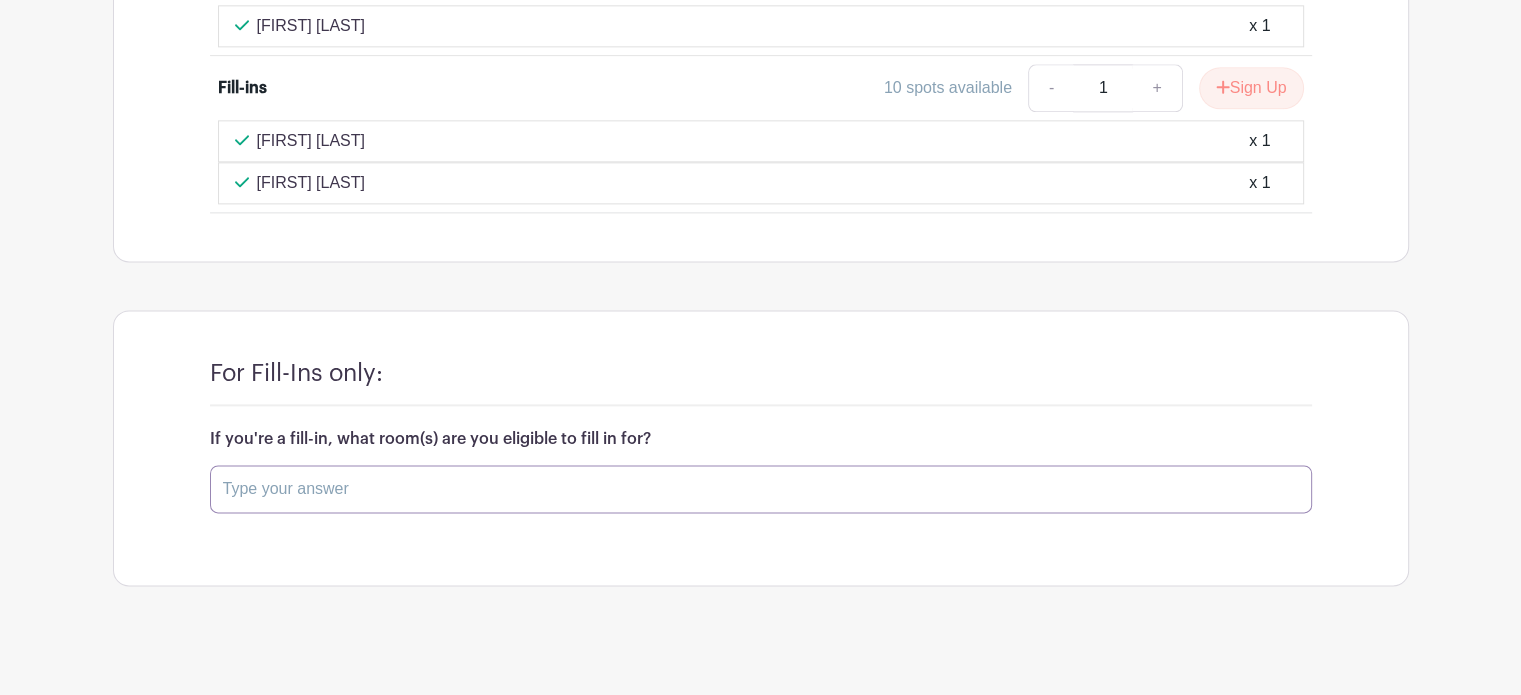 click at bounding box center [761, 489] 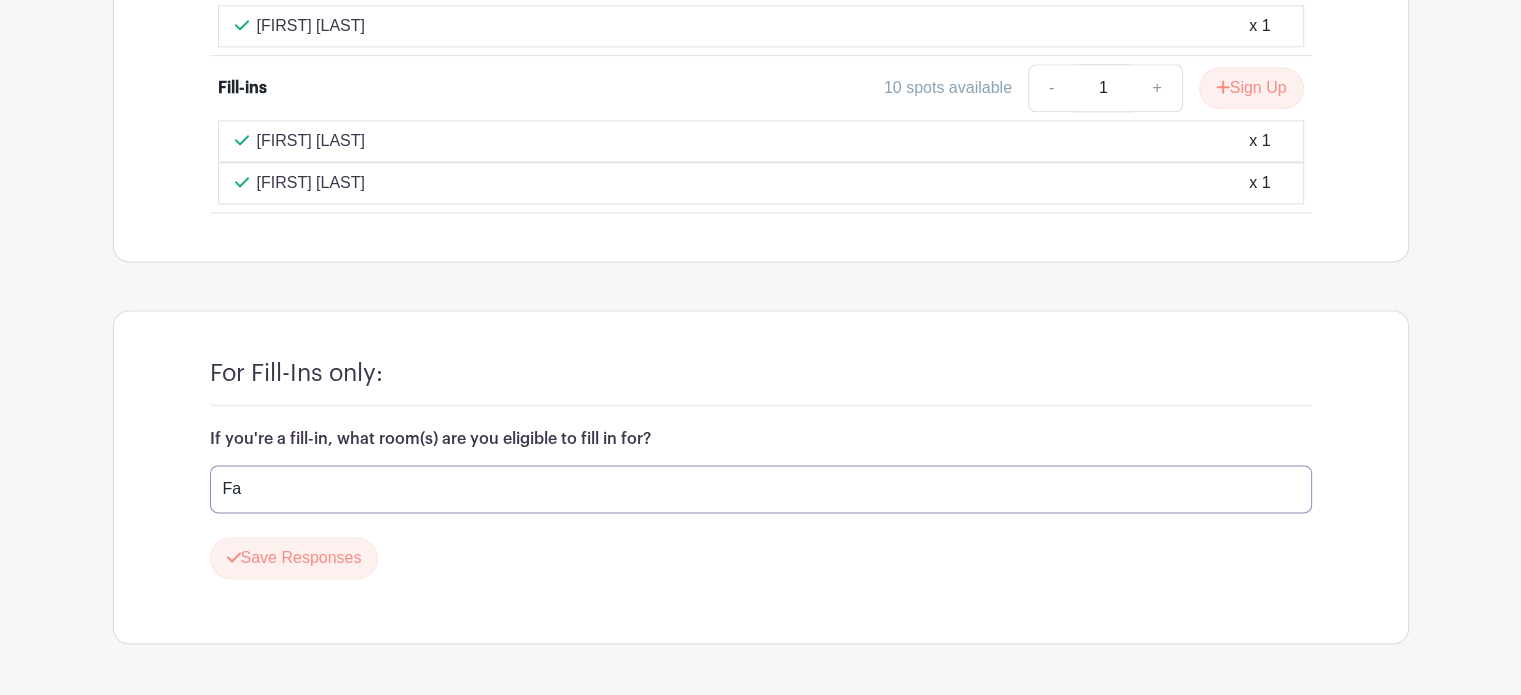 type on "F" 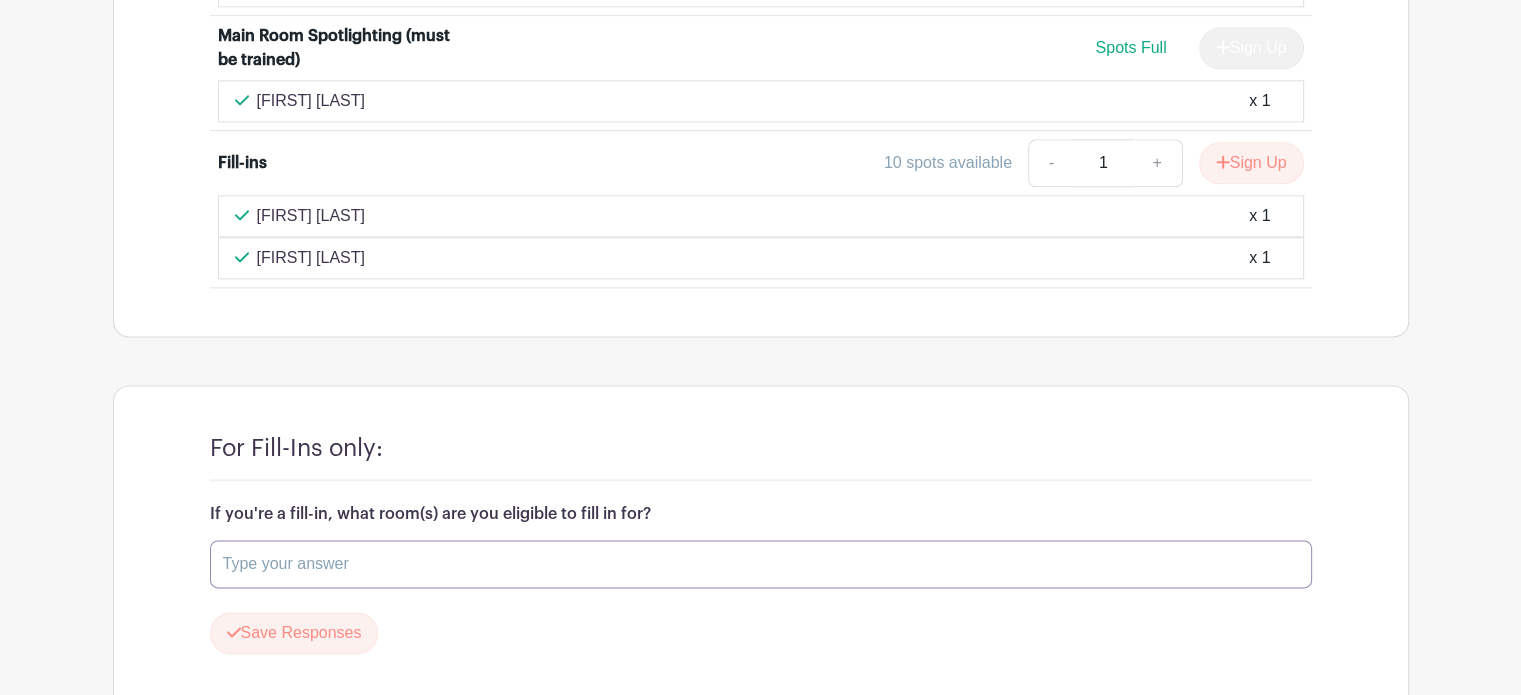 scroll, scrollTop: 2700, scrollLeft: 0, axis: vertical 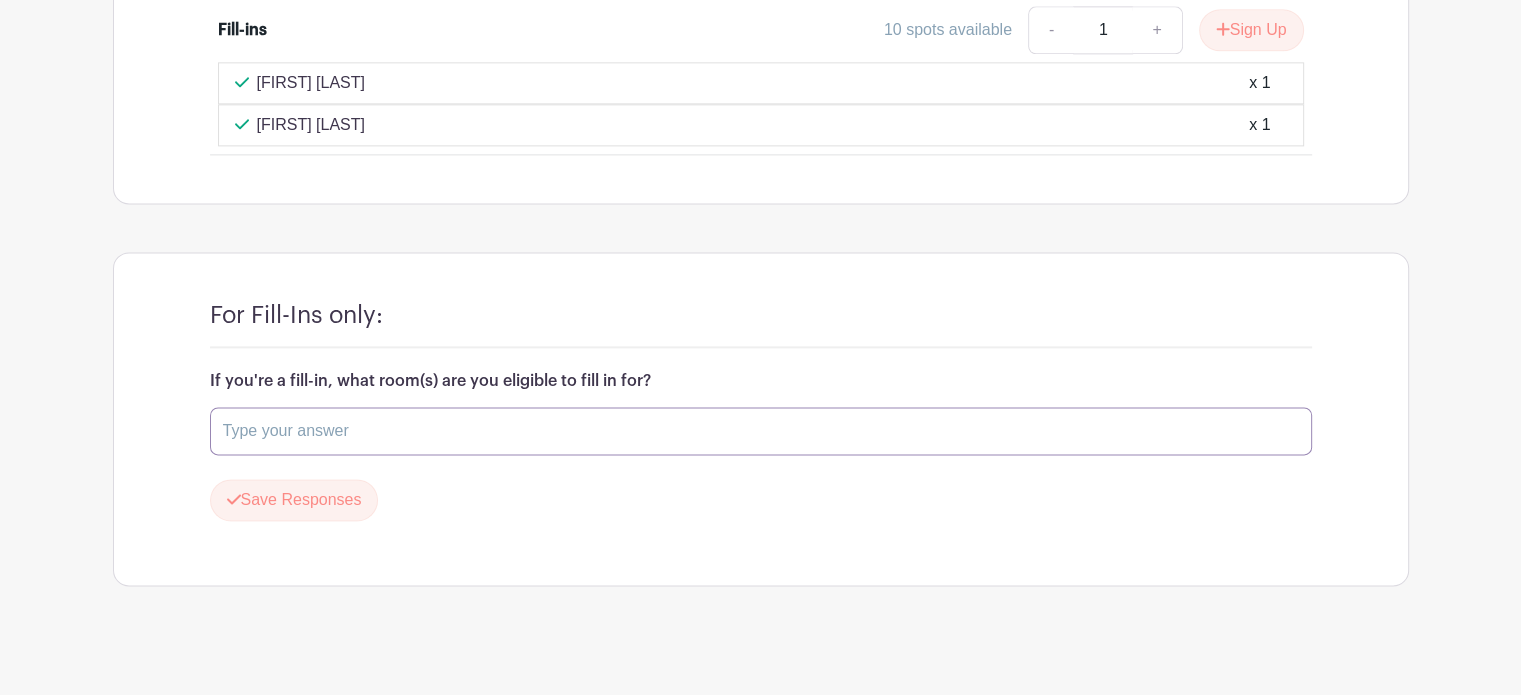 click at bounding box center [761, 431] 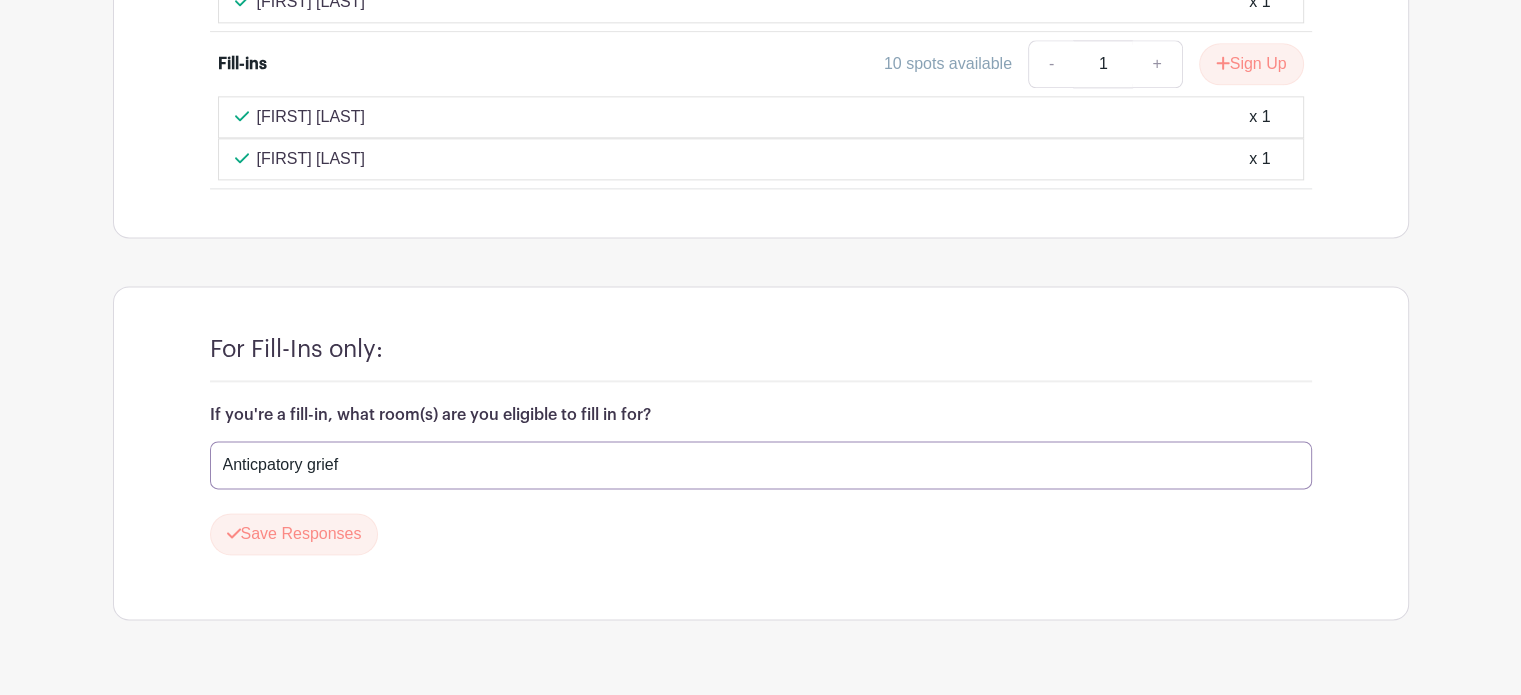 scroll, scrollTop: 2700, scrollLeft: 0, axis: vertical 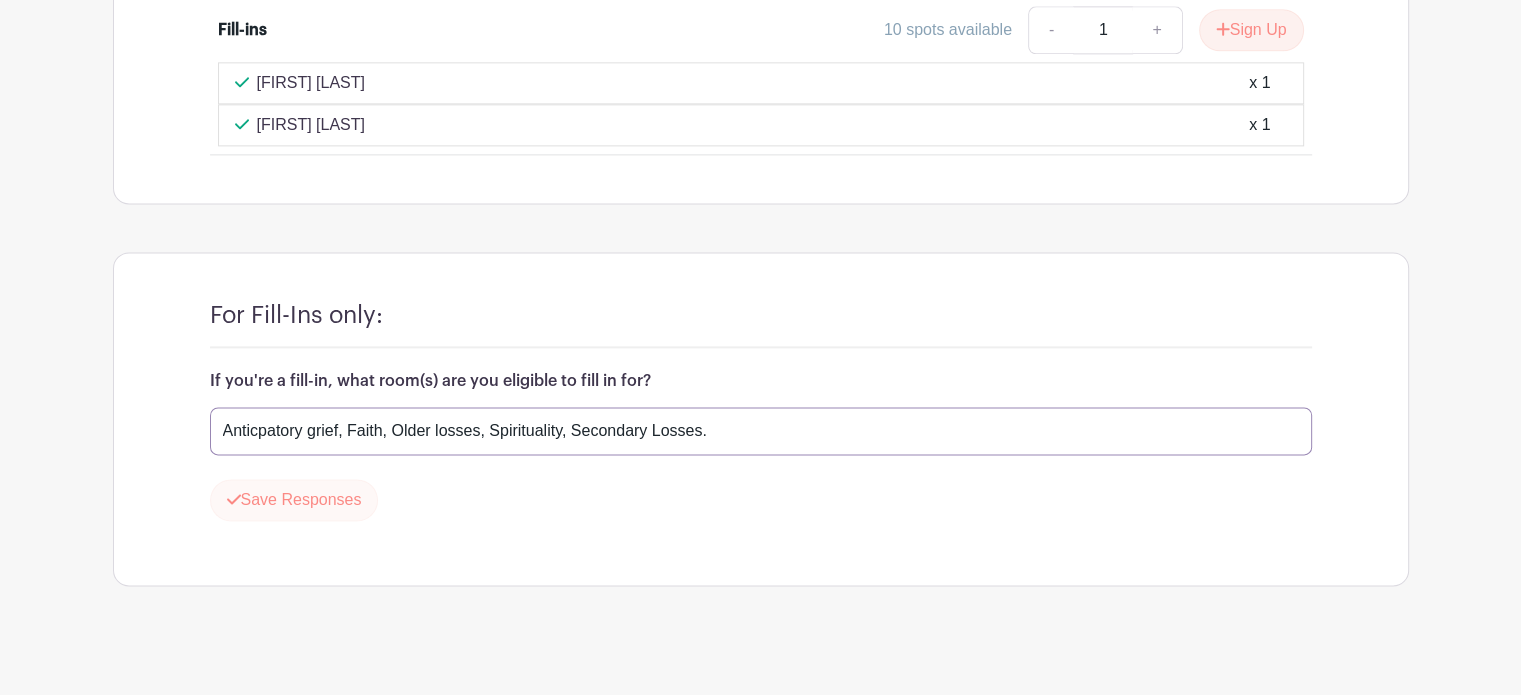 type on "Anticpatory grief, Faith, Older losses, Spirituality, Secondary Losses." 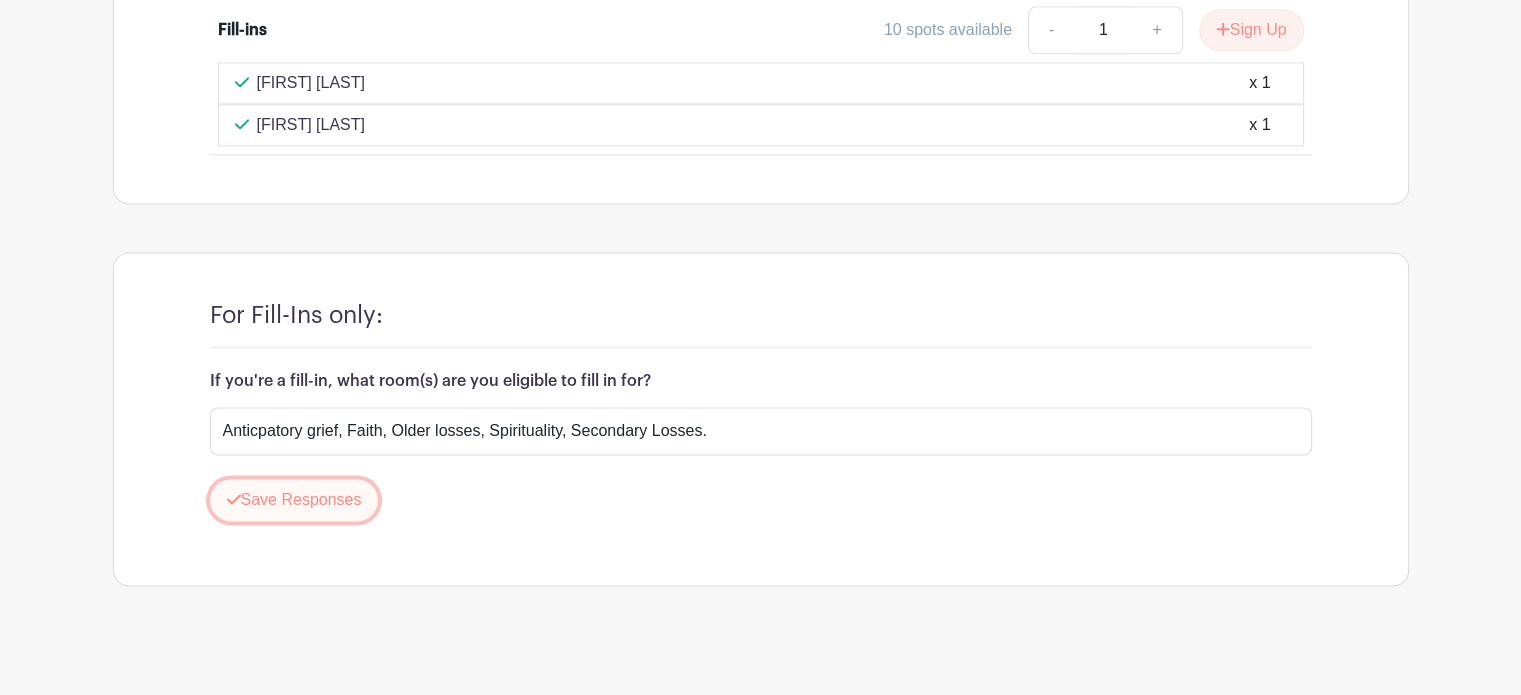 click on "Save Responses" at bounding box center (294, 500) 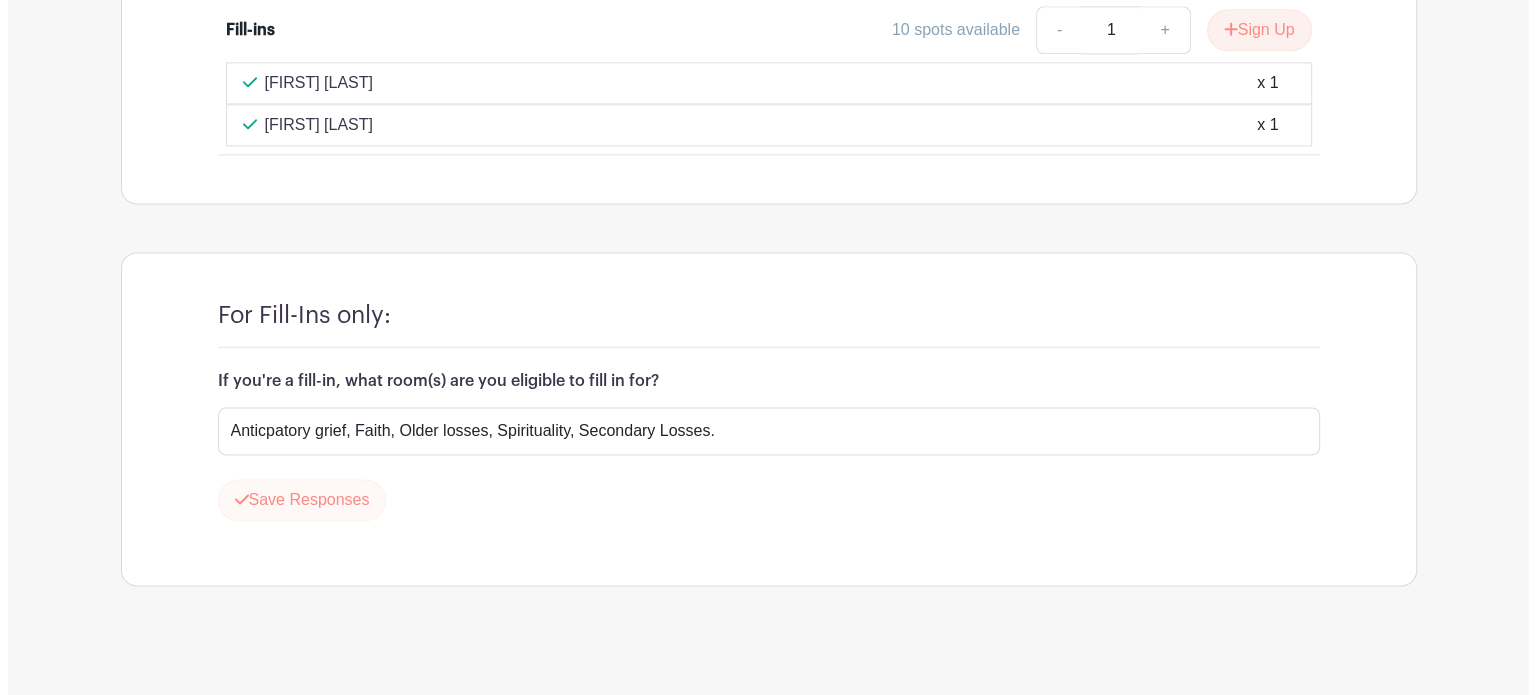 scroll, scrollTop: 2642, scrollLeft: 0, axis: vertical 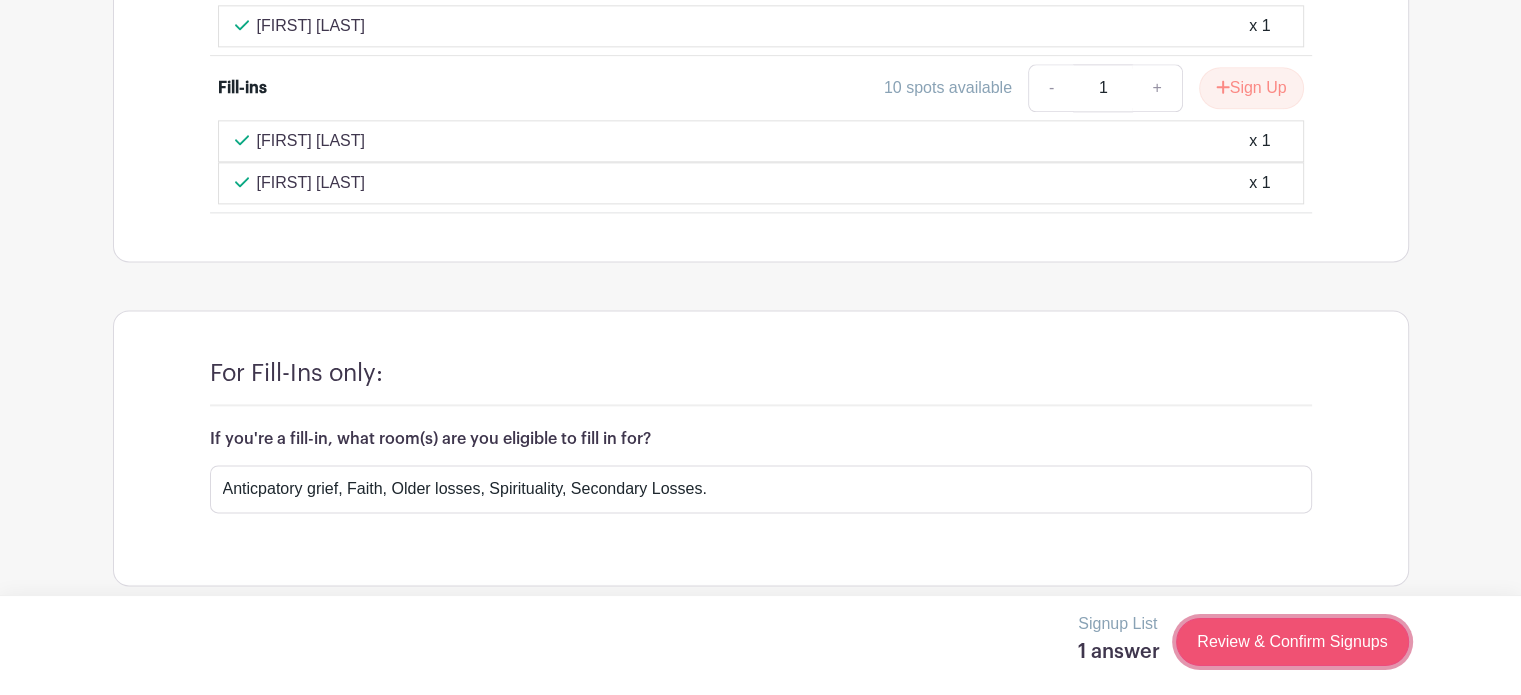 click on "Review & Confirm Signups" at bounding box center (1292, 642) 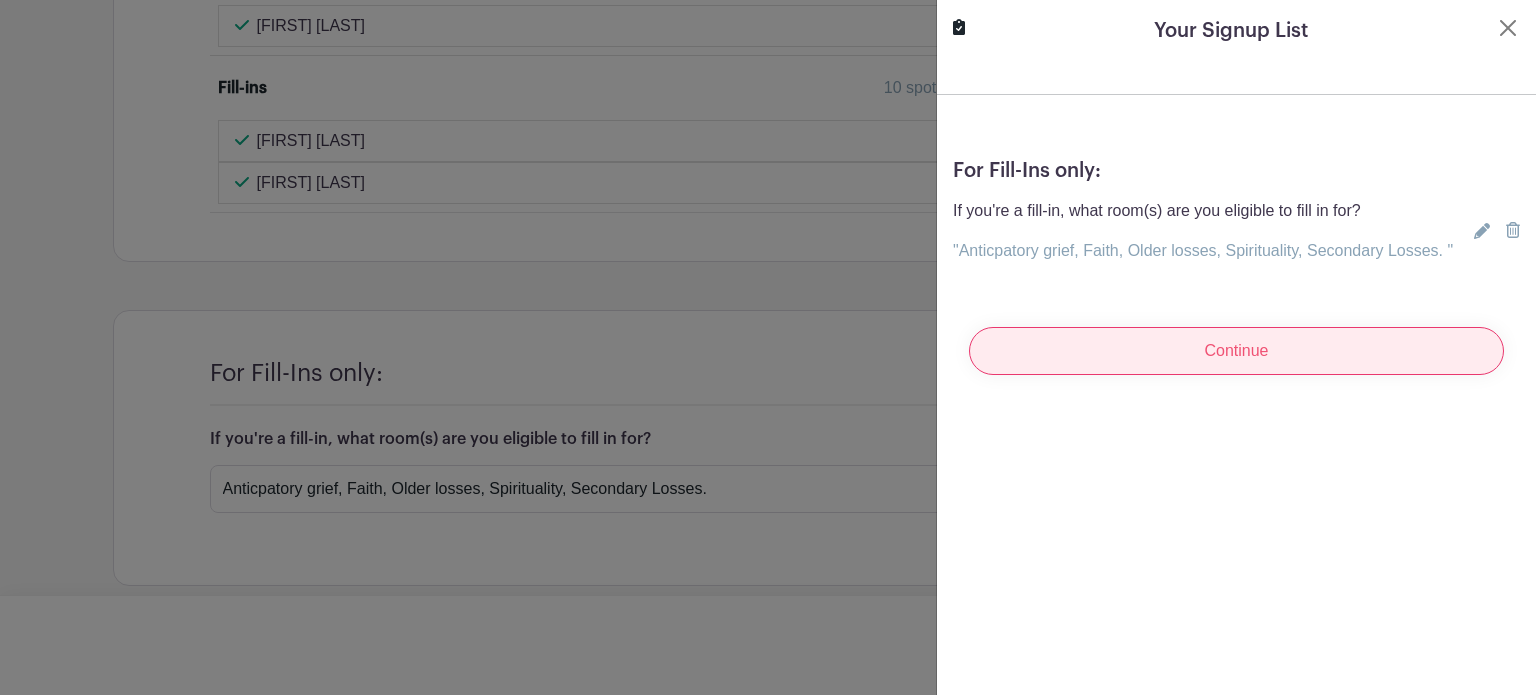 click on "Continue" at bounding box center [1236, 351] 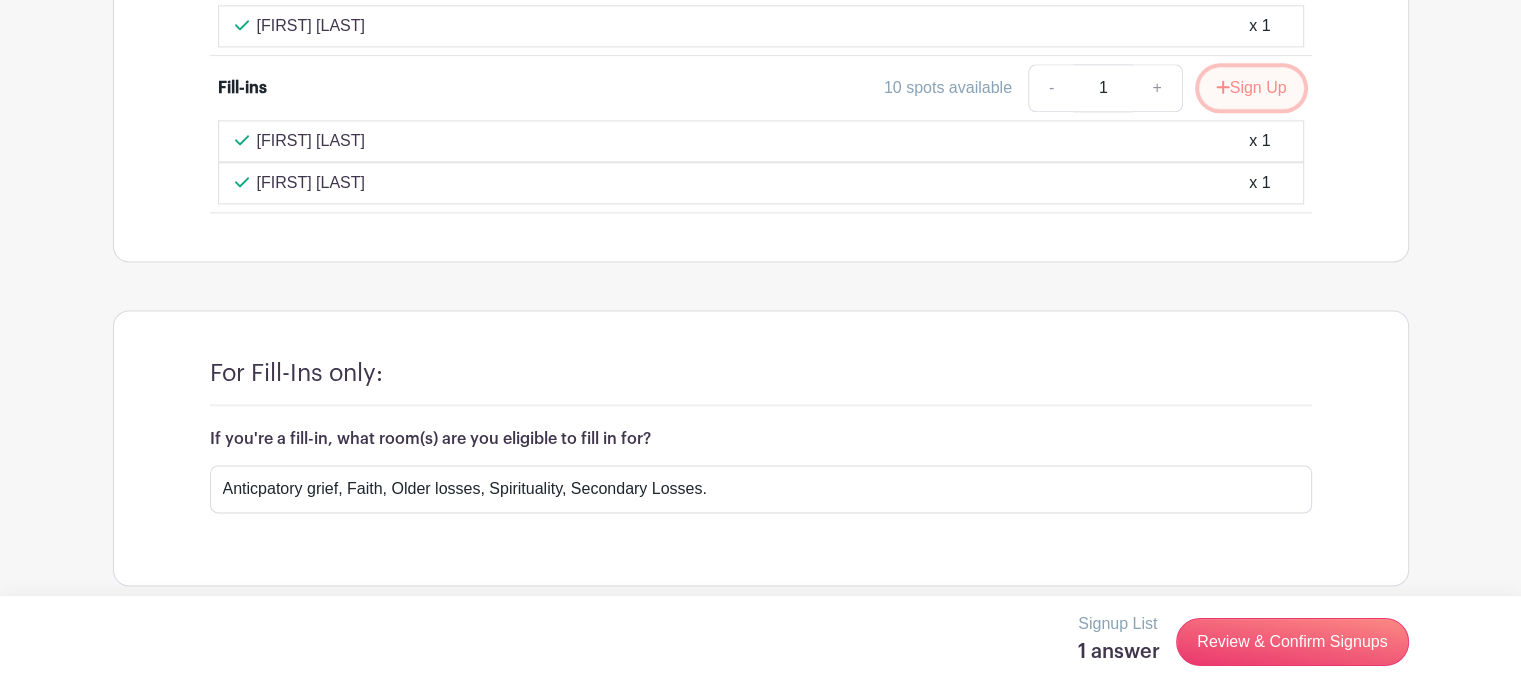 click on "Sign Up" at bounding box center (1251, 88) 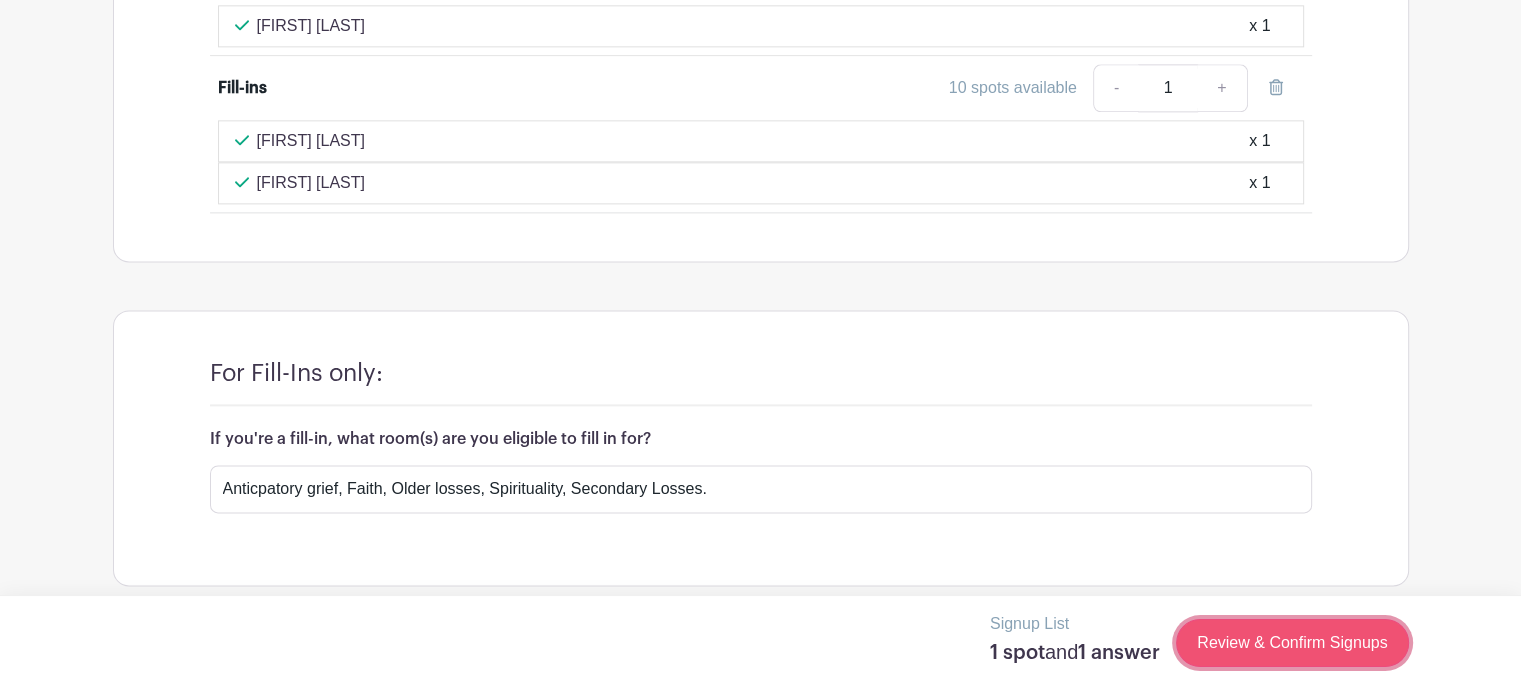 click on "Review & Confirm Signups" at bounding box center [1292, 643] 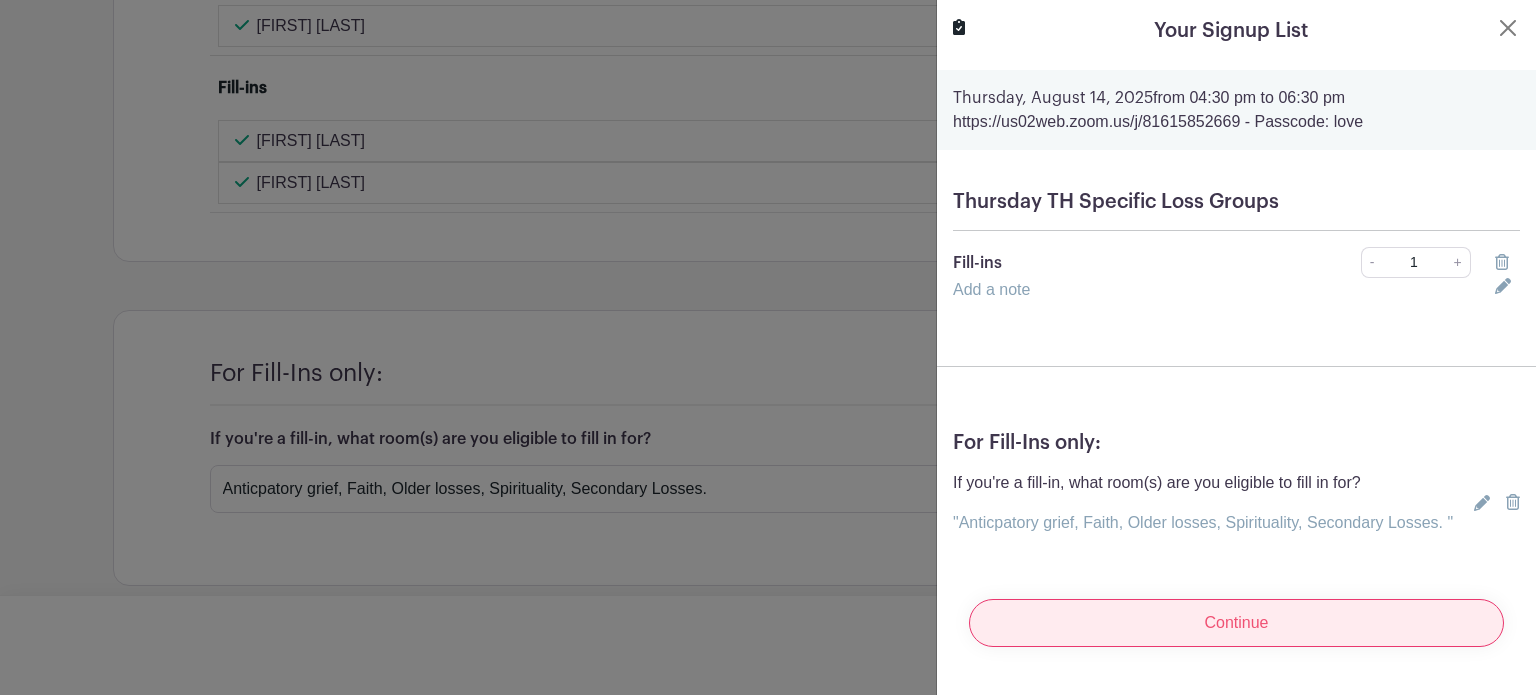 click on "Continue" at bounding box center (1236, 623) 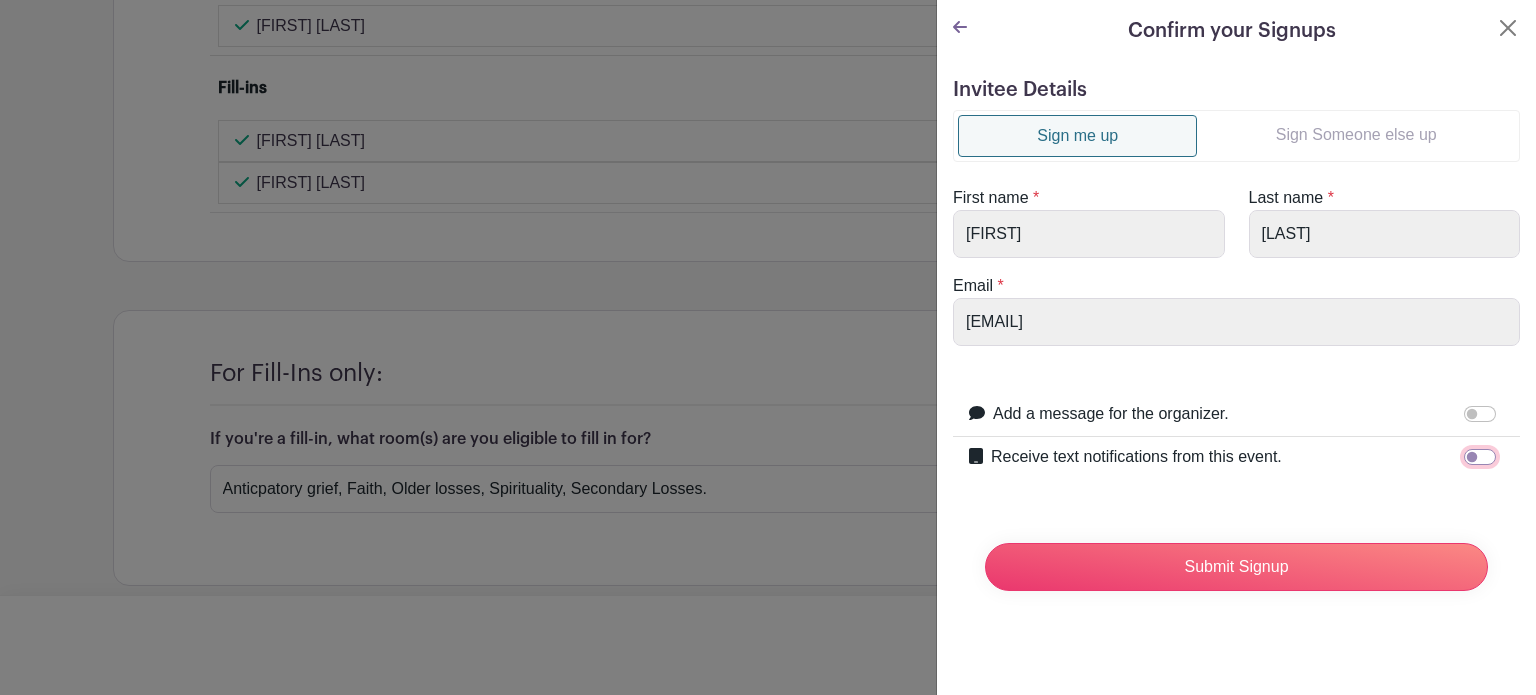 click on "Receive text notifications from this event." at bounding box center (1480, 457) 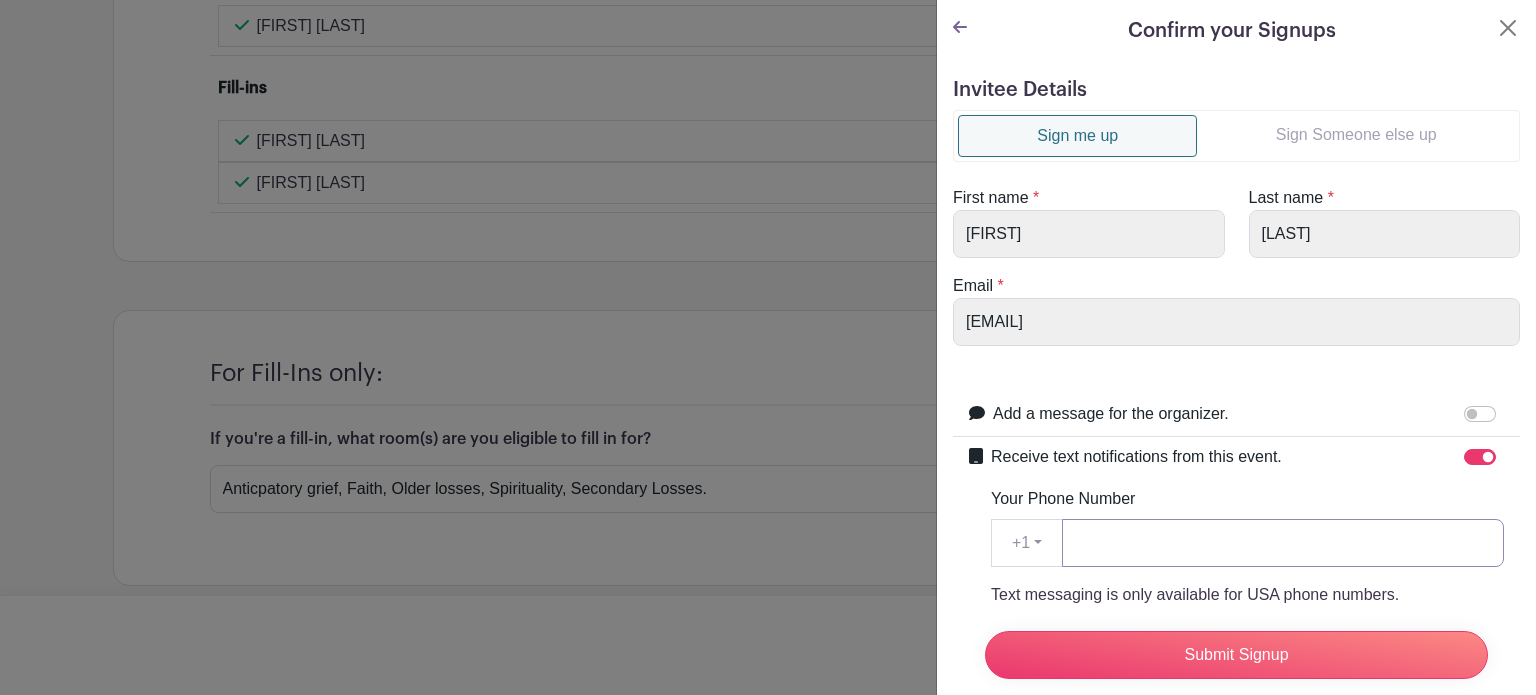 click on "Your Phone Number" at bounding box center [1283, 543] 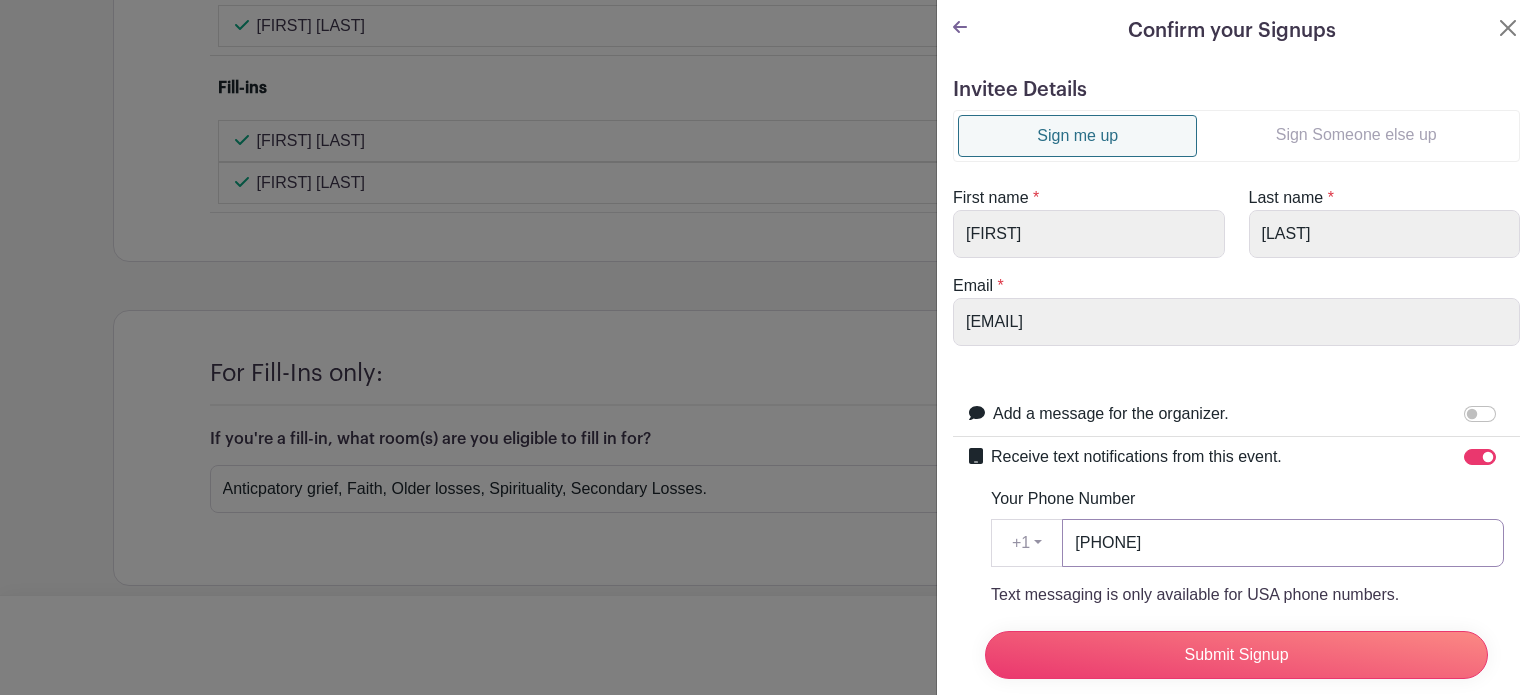 type on "[PHONE]" 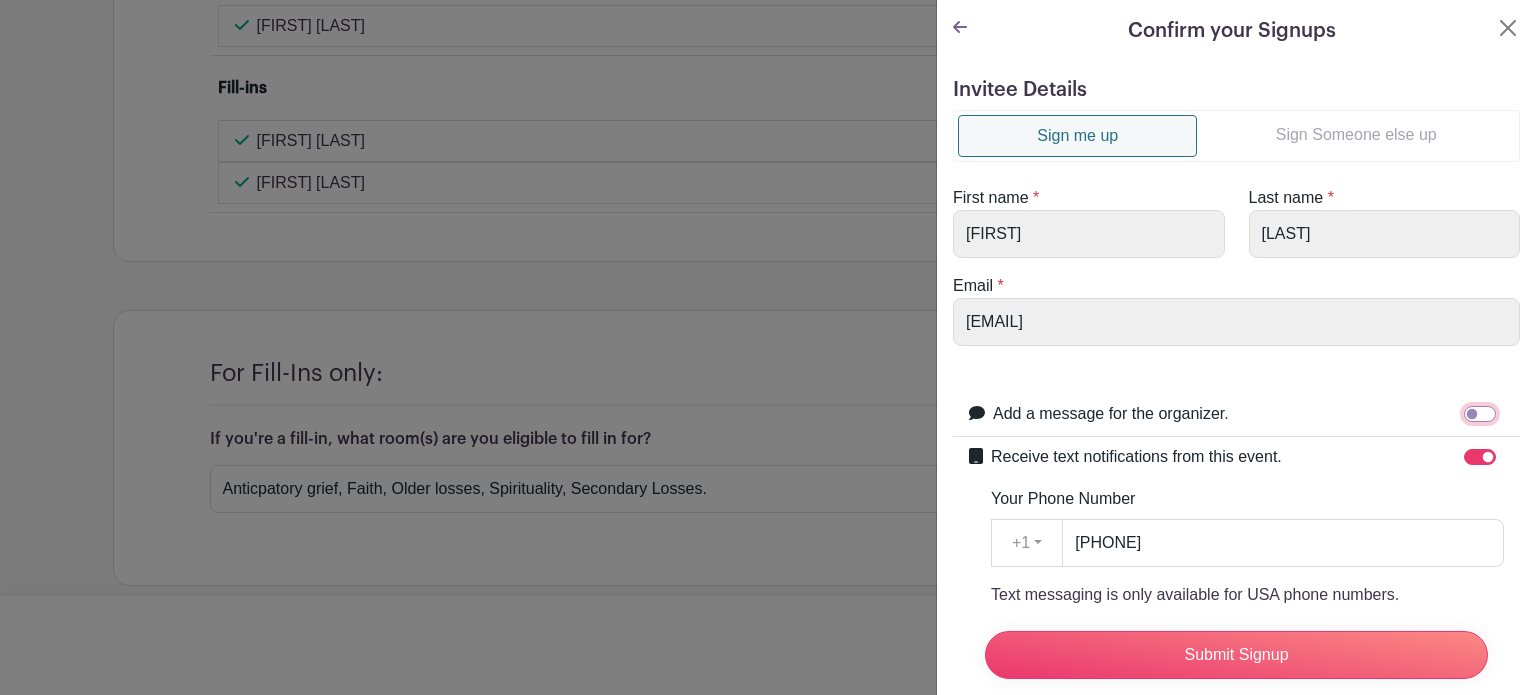 click on "Add a message for the organizer." at bounding box center (1480, 414) 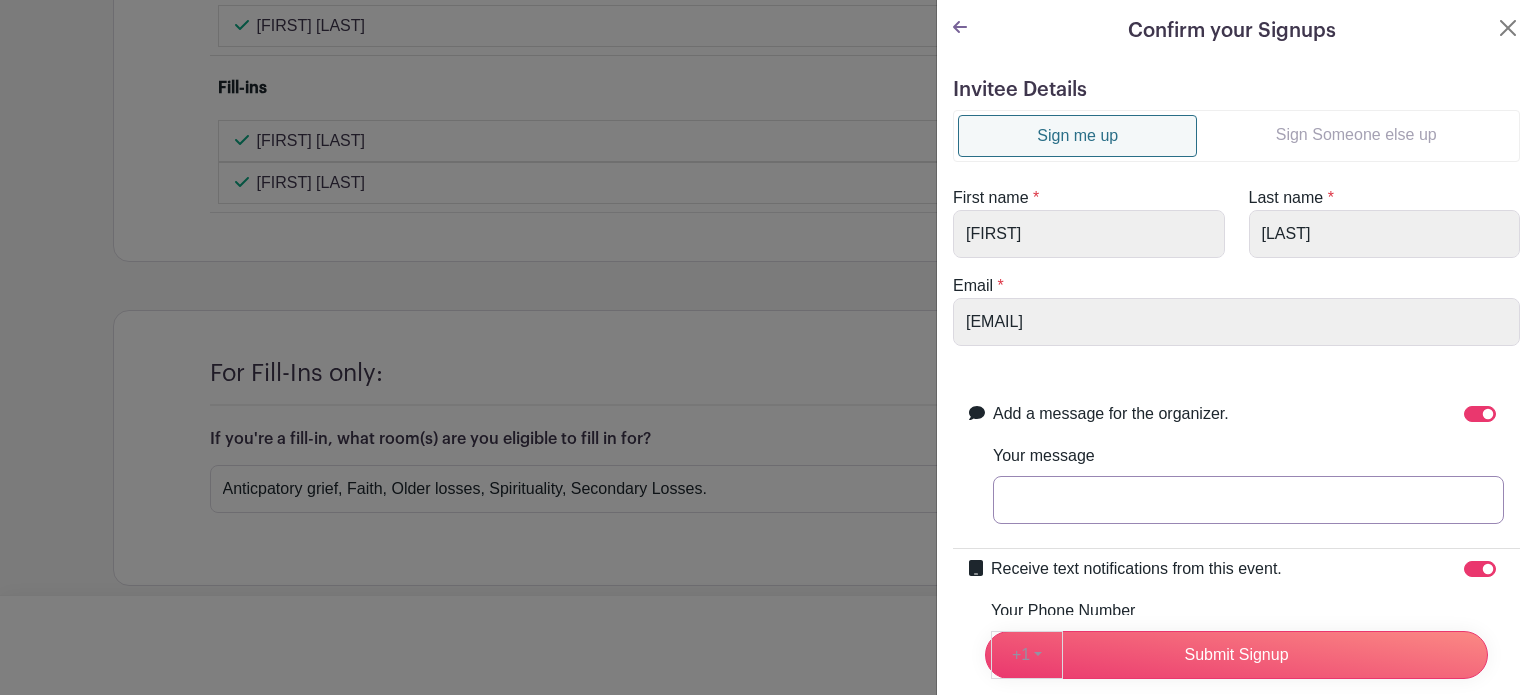 click on "Your message" at bounding box center [1248, 500] 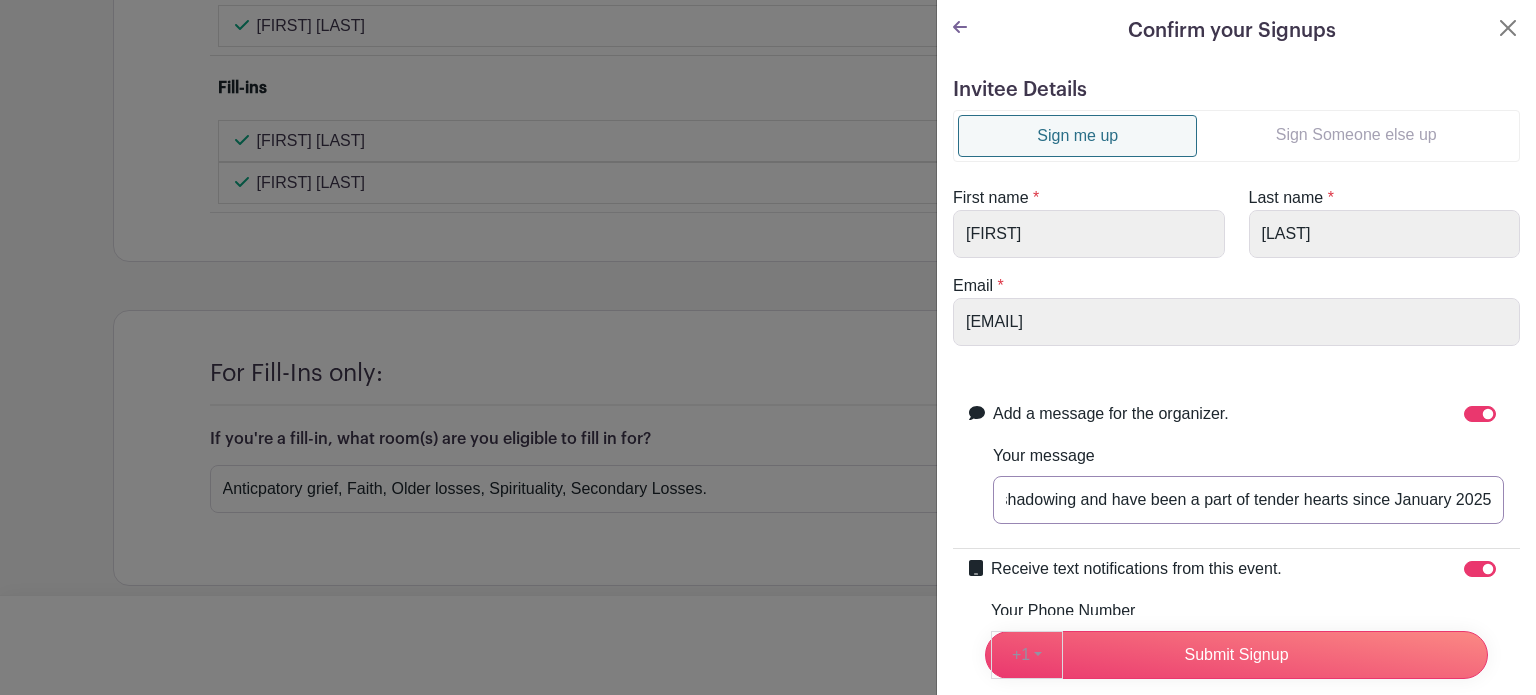 scroll, scrollTop: 0, scrollLeft: 274, axis: horizontal 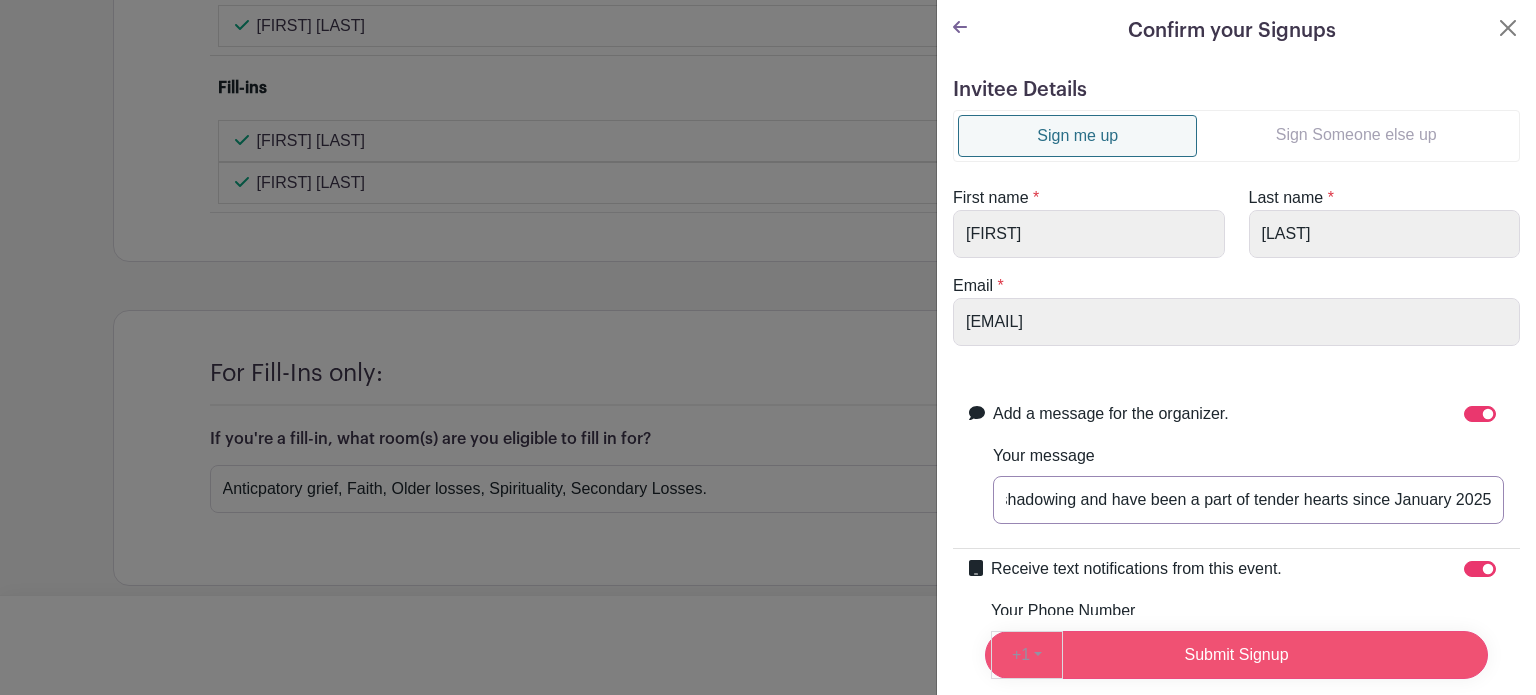 type on "First time moderator but completed shadowing and have been a part of tender hearts since January 2025" 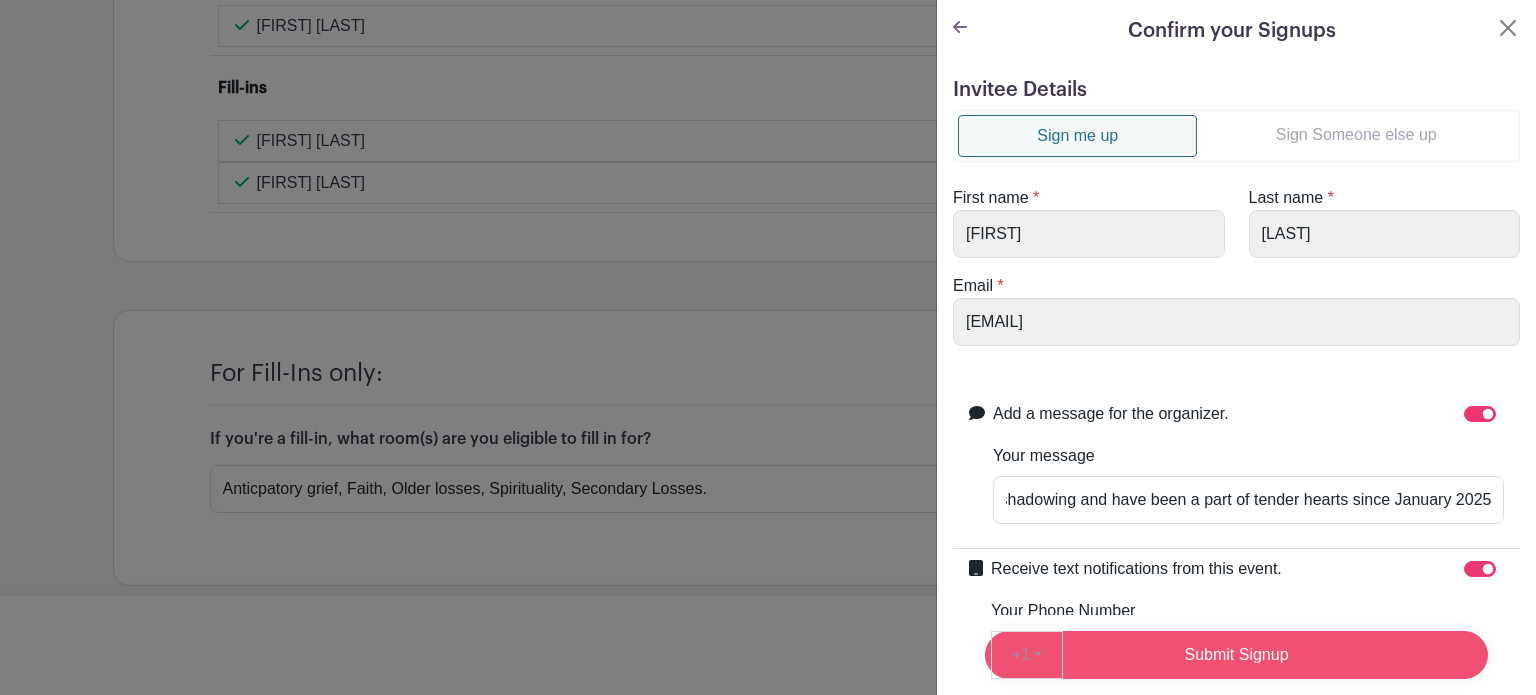 scroll, scrollTop: 0, scrollLeft: 0, axis: both 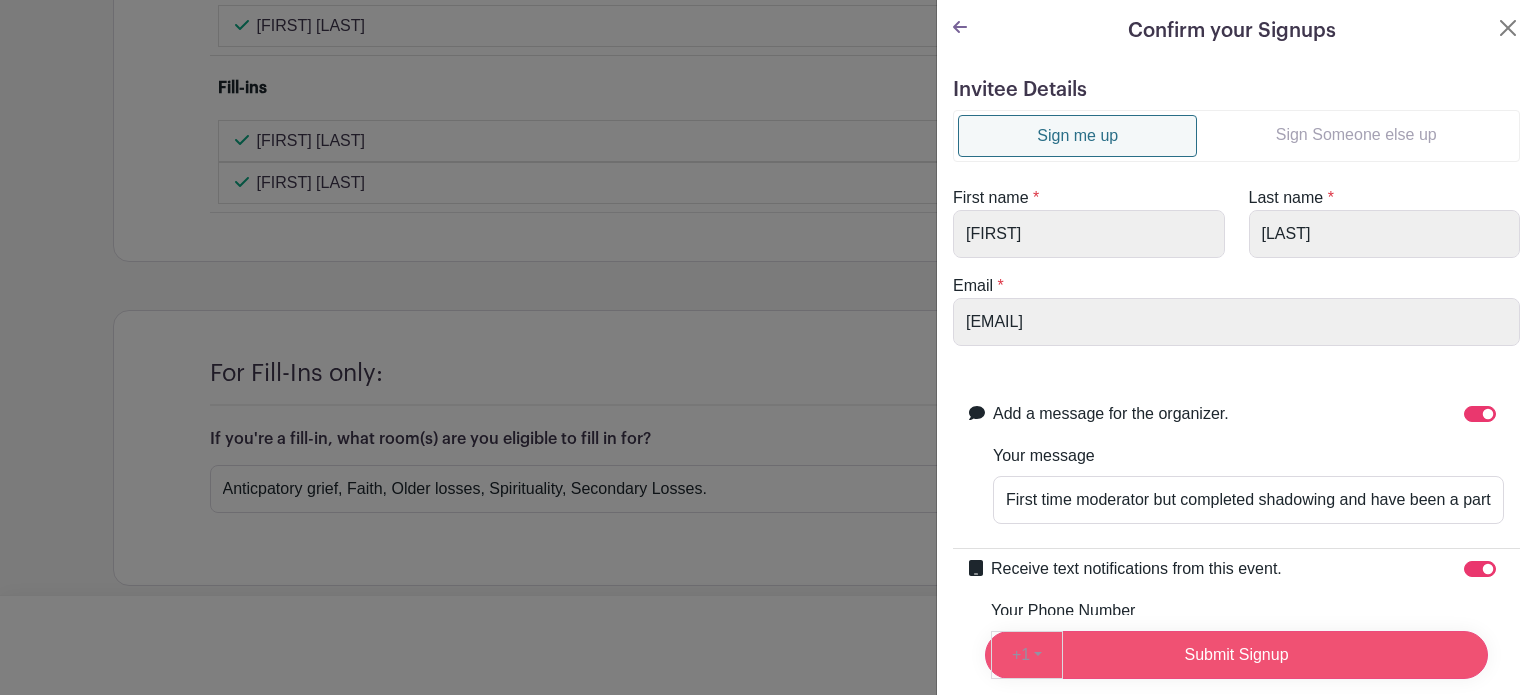 click on "Submit Signup" at bounding box center (1236, 655) 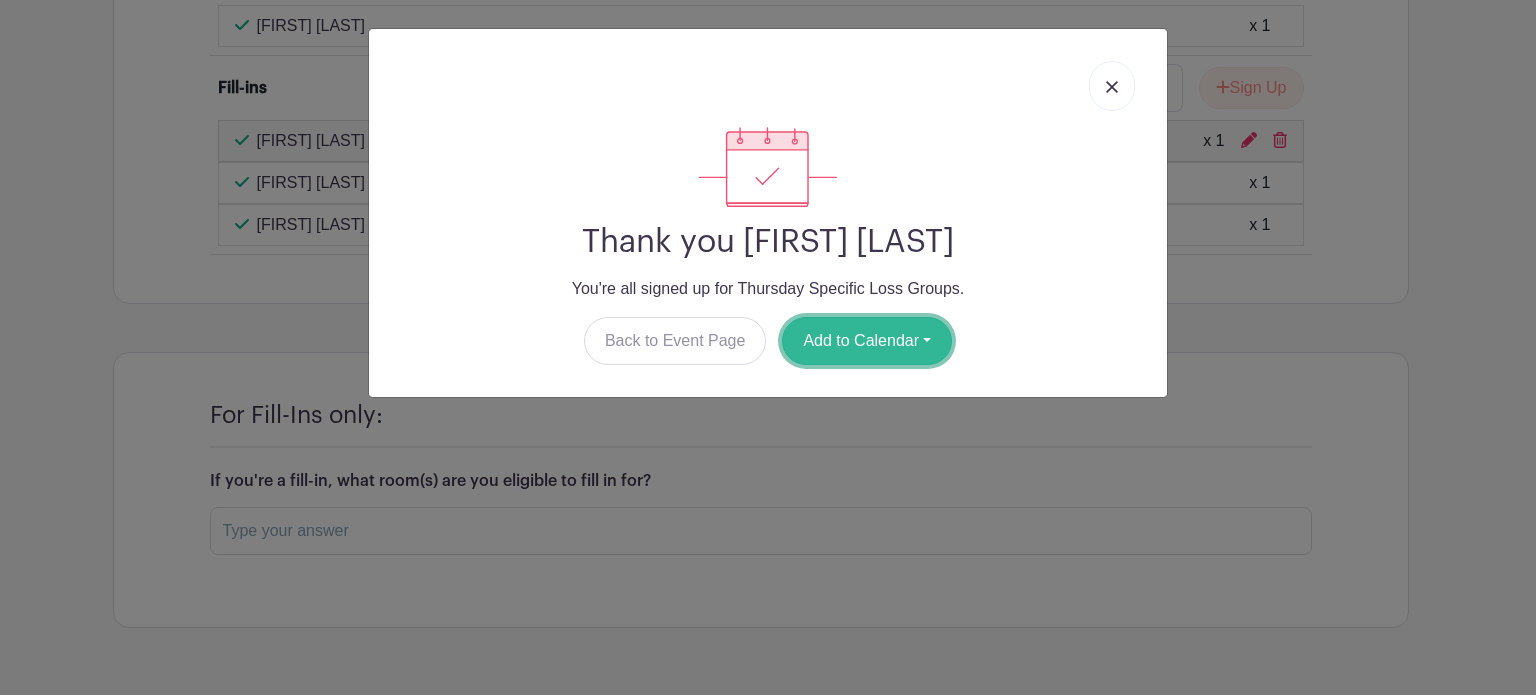 click on "Add to Calendar" at bounding box center [867, 341] 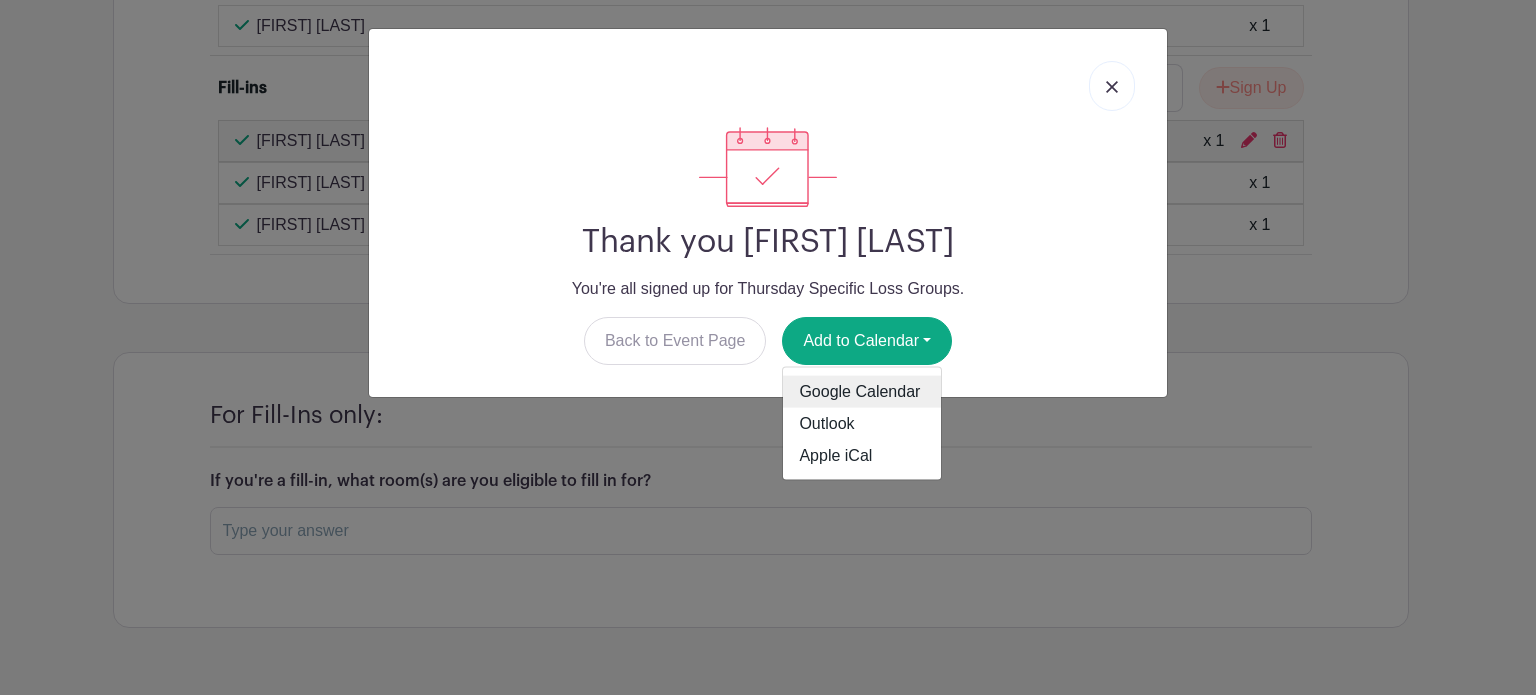 click on "Google Calendar" at bounding box center (862, 392) 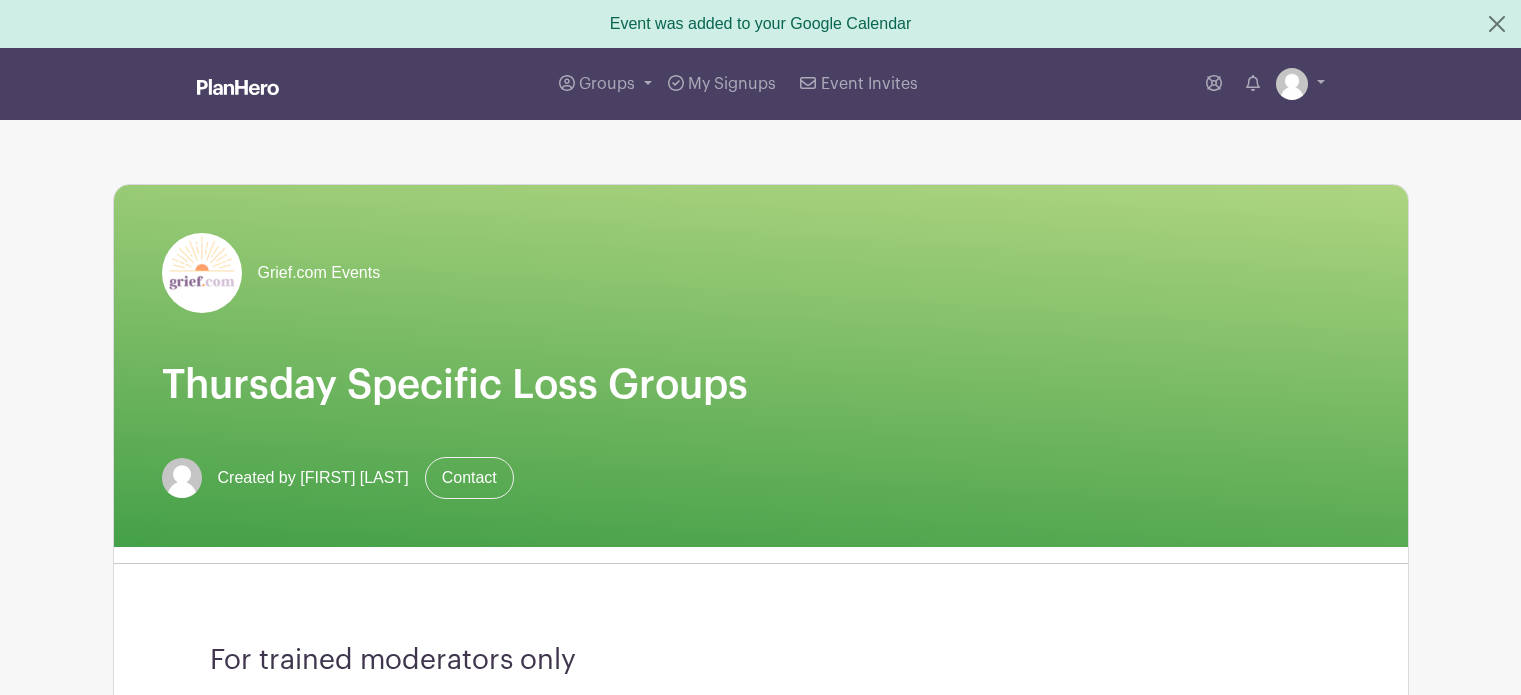 scroll, scrollTop: 0, scrollLeft: 0, axis: both 